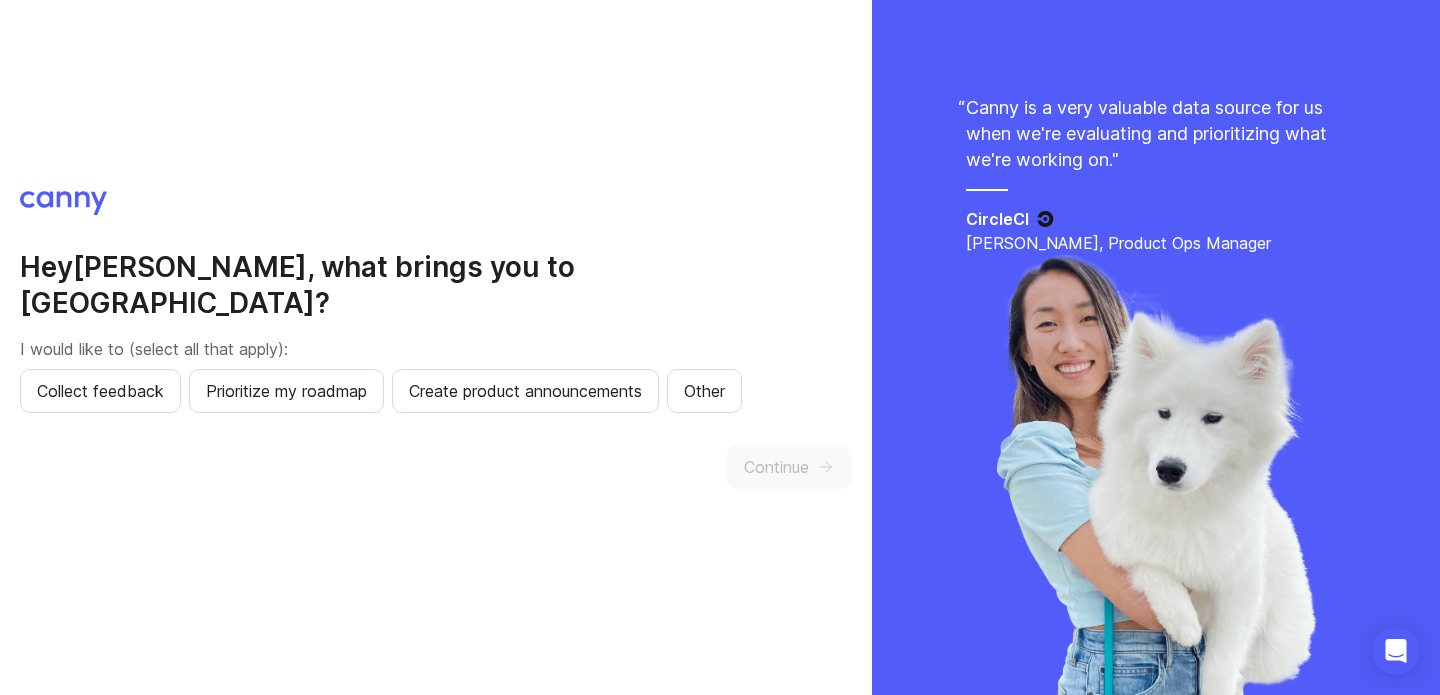 scroll, scrollTop: 0, scrollLeft: 0, axis: both 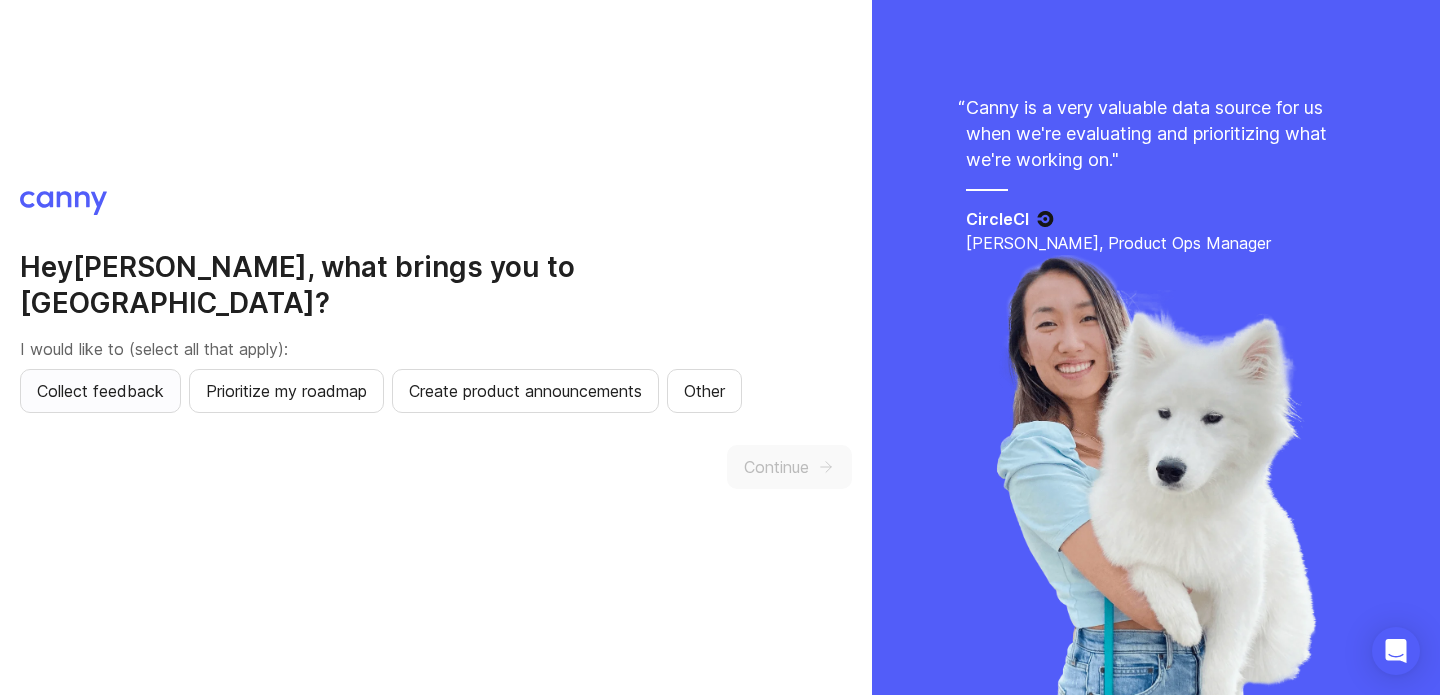 click on "Collect feedback" at bounding box center [100, 391] 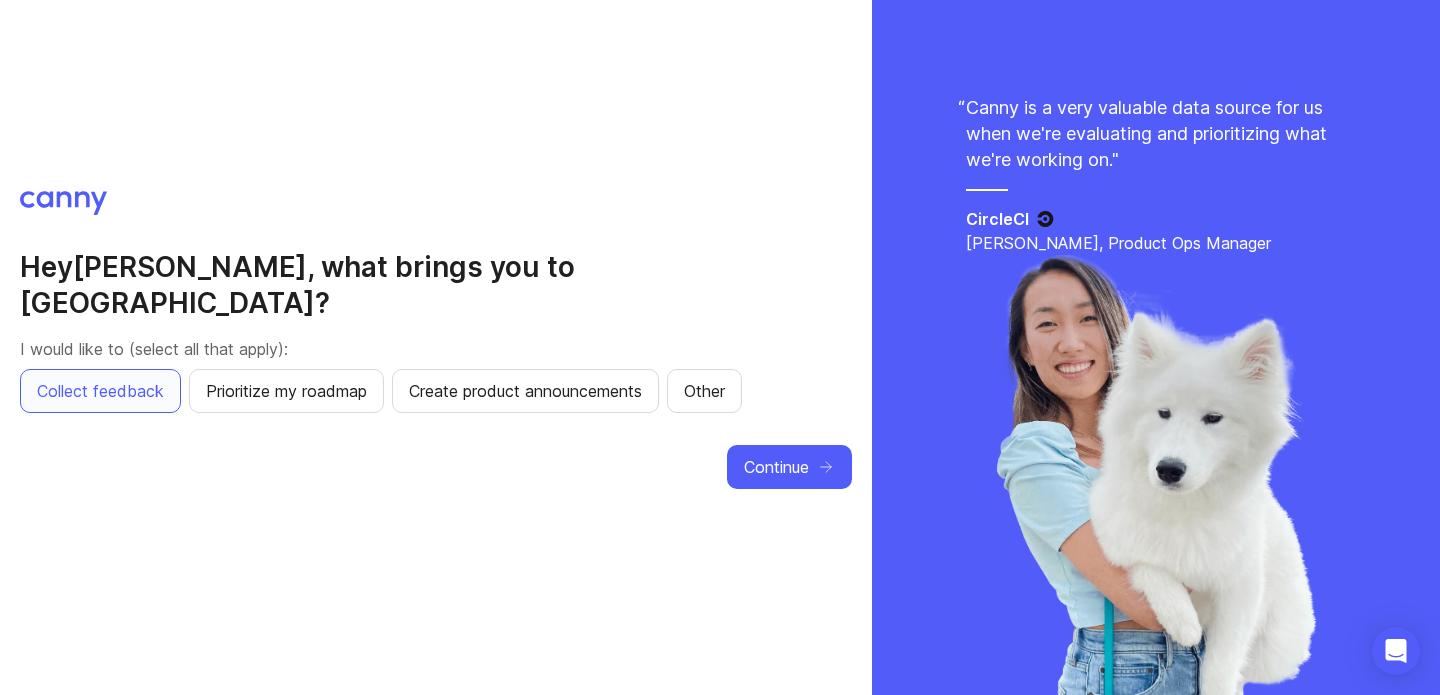 click on "Hey  [PERSON_NAME] , what brings you to [GEOGRAPHIC_DATA]? I would like to (select all that apply): Collect feedback Prioritize my roadmap Create product announcements Other Continue" at bounding box center (436, 348) 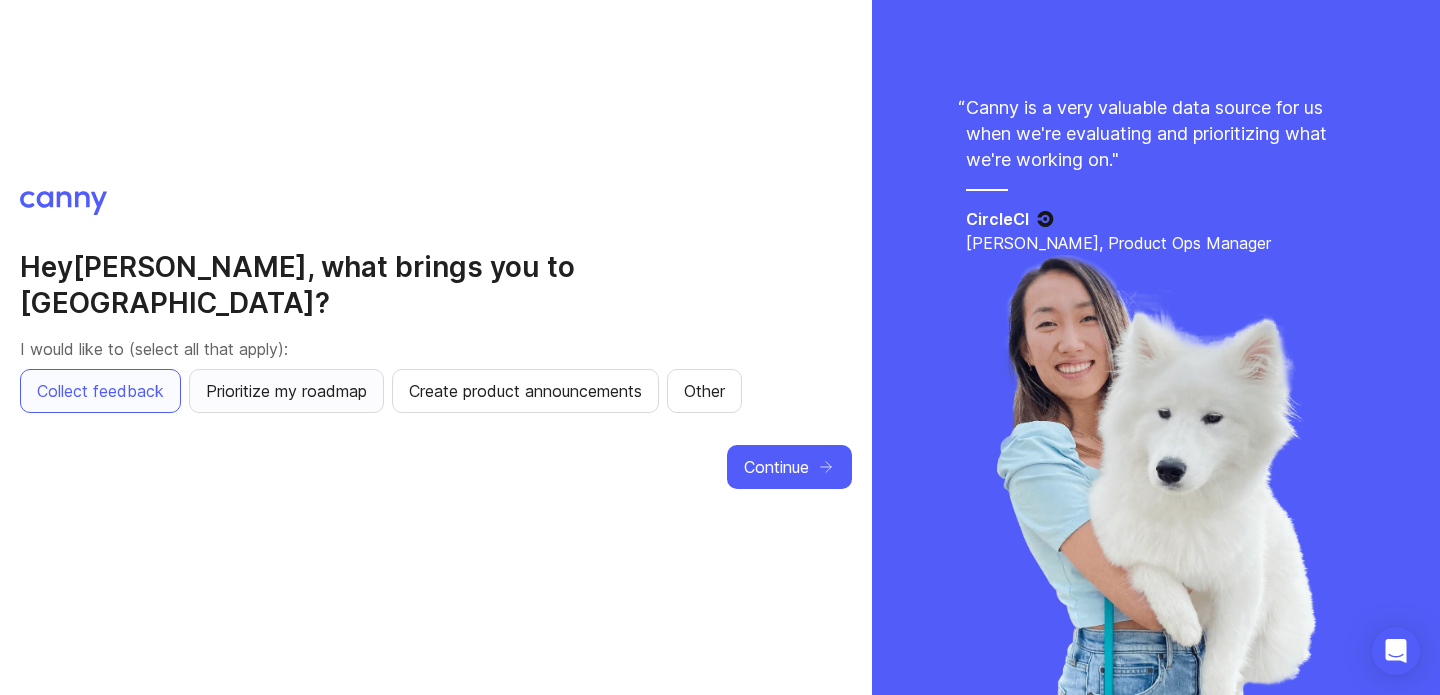 click on "Prioritize my roadmap" at bounding box center (286, 391) 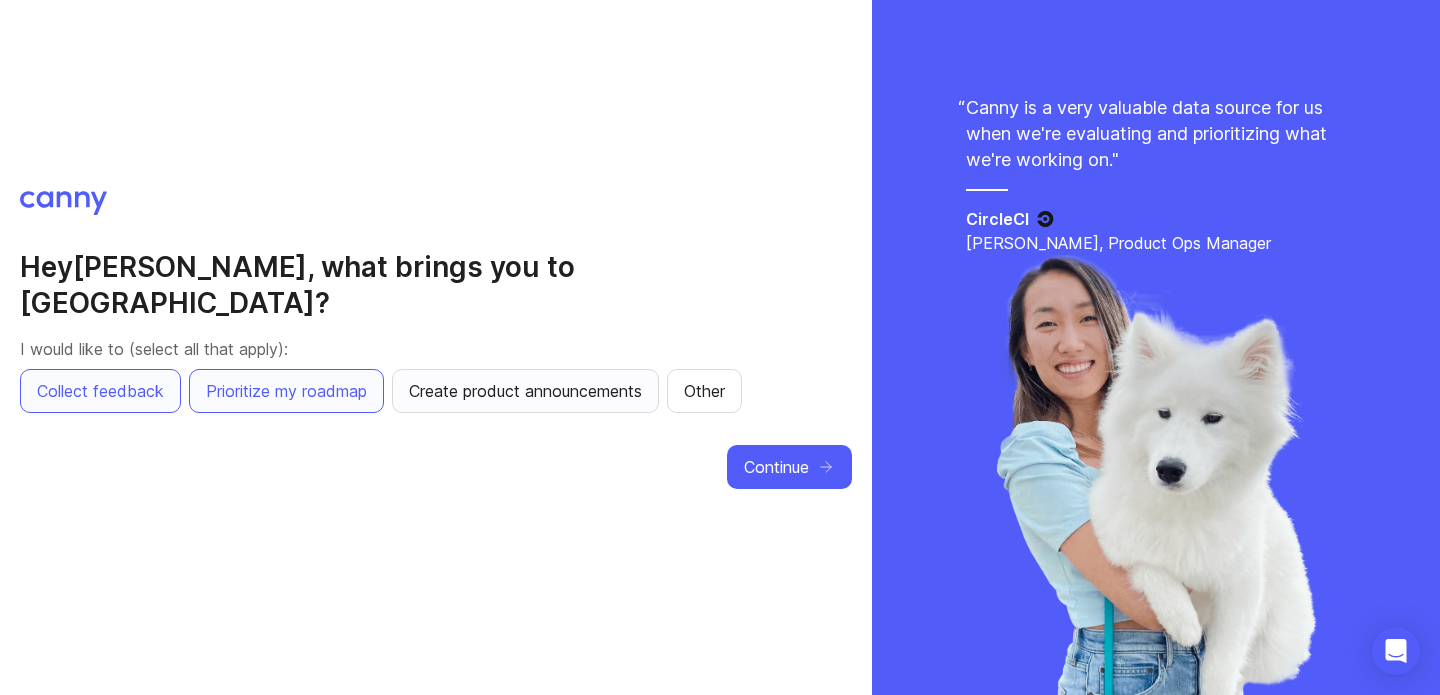 click on "Create product announcements" at bounding box center (525, 391) 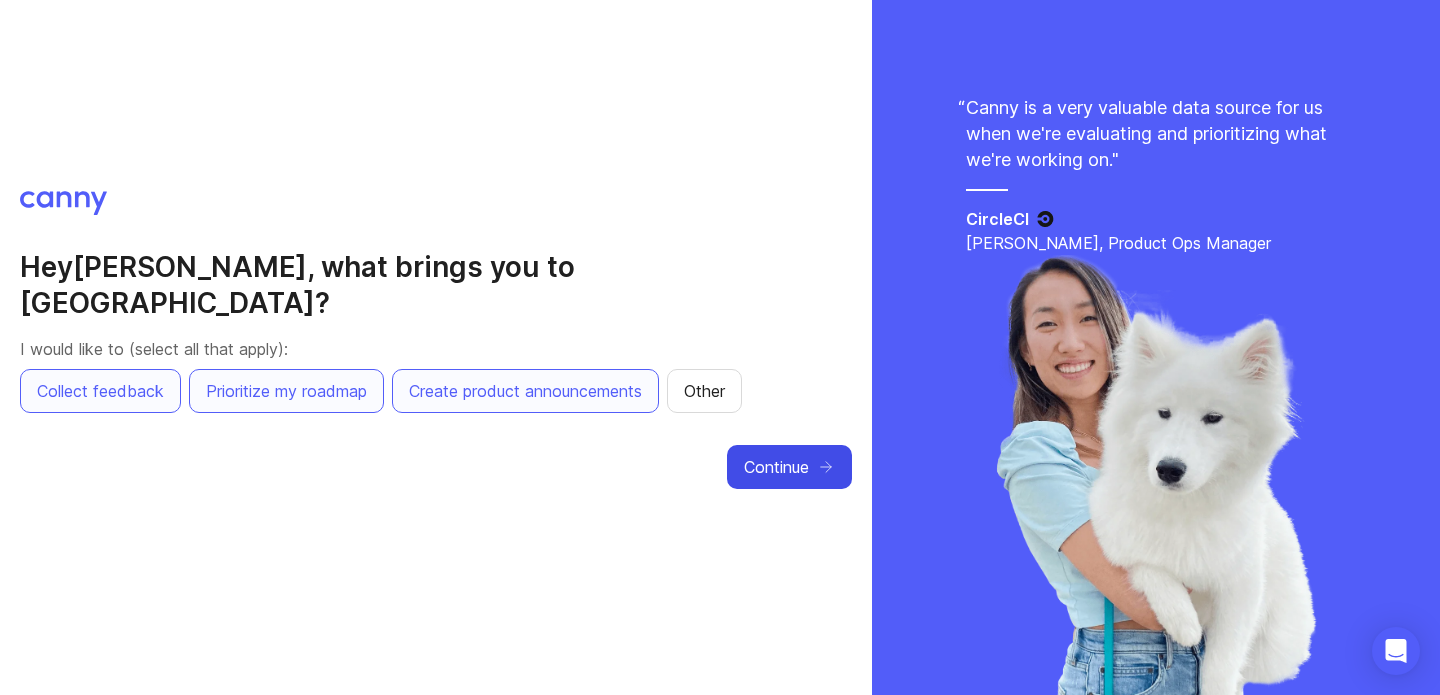 click on "Continue" at bounding box center [776, 467] 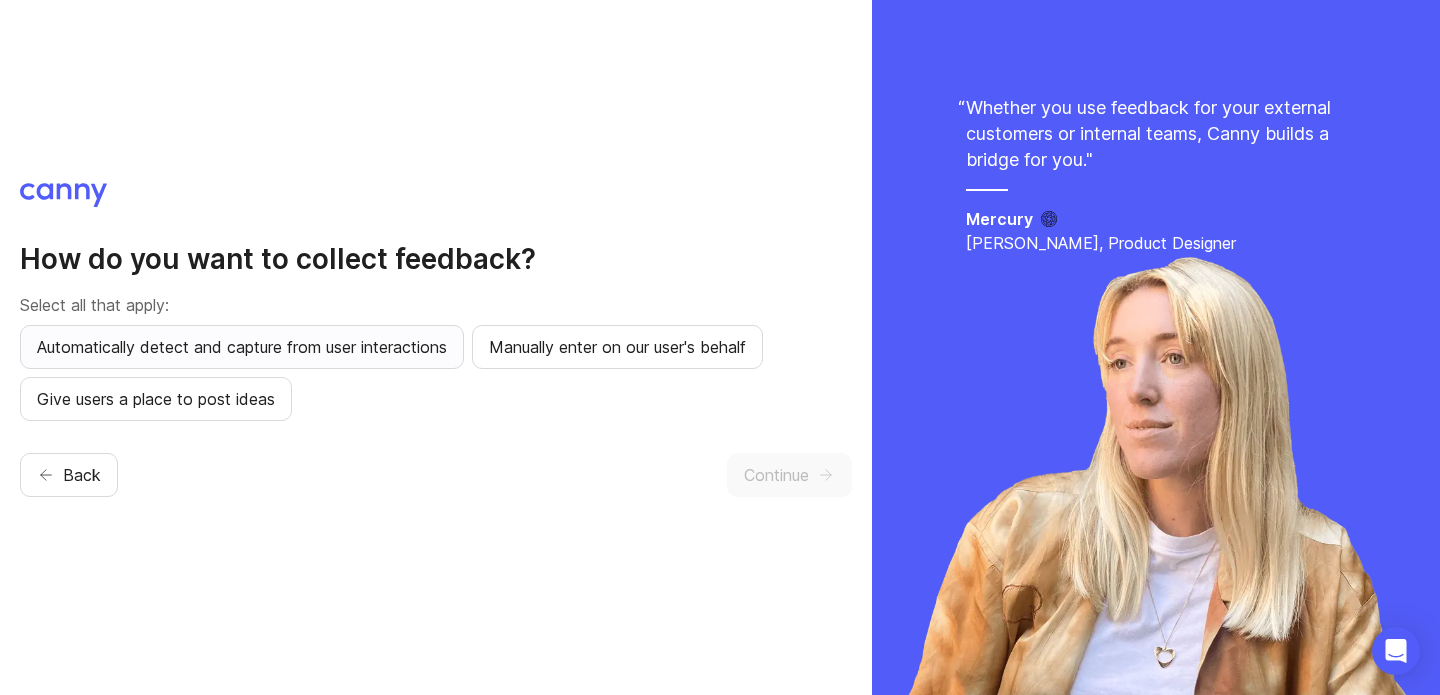 click on "Automatically detect and capture from user interactions" at bounding box center [242, 347] 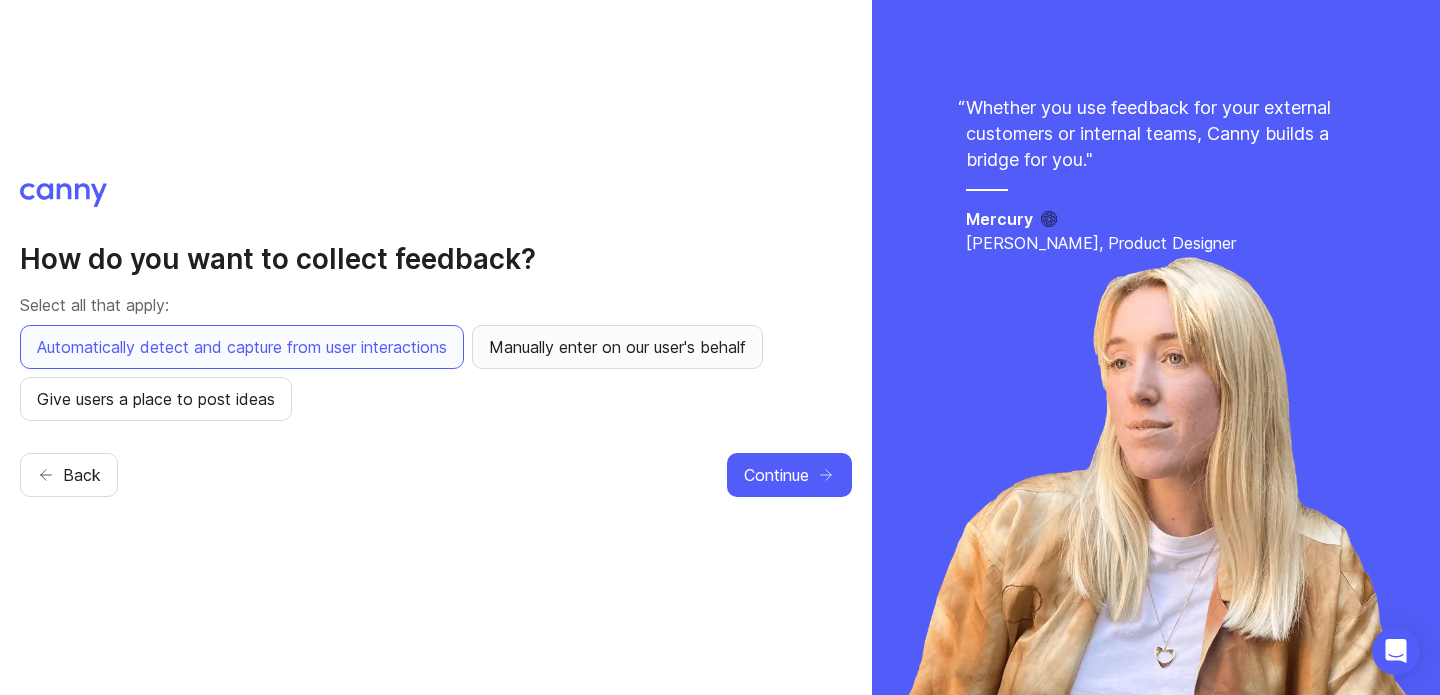 click on "Manually enter on our user's behalf" at bounding box center [617, 347] 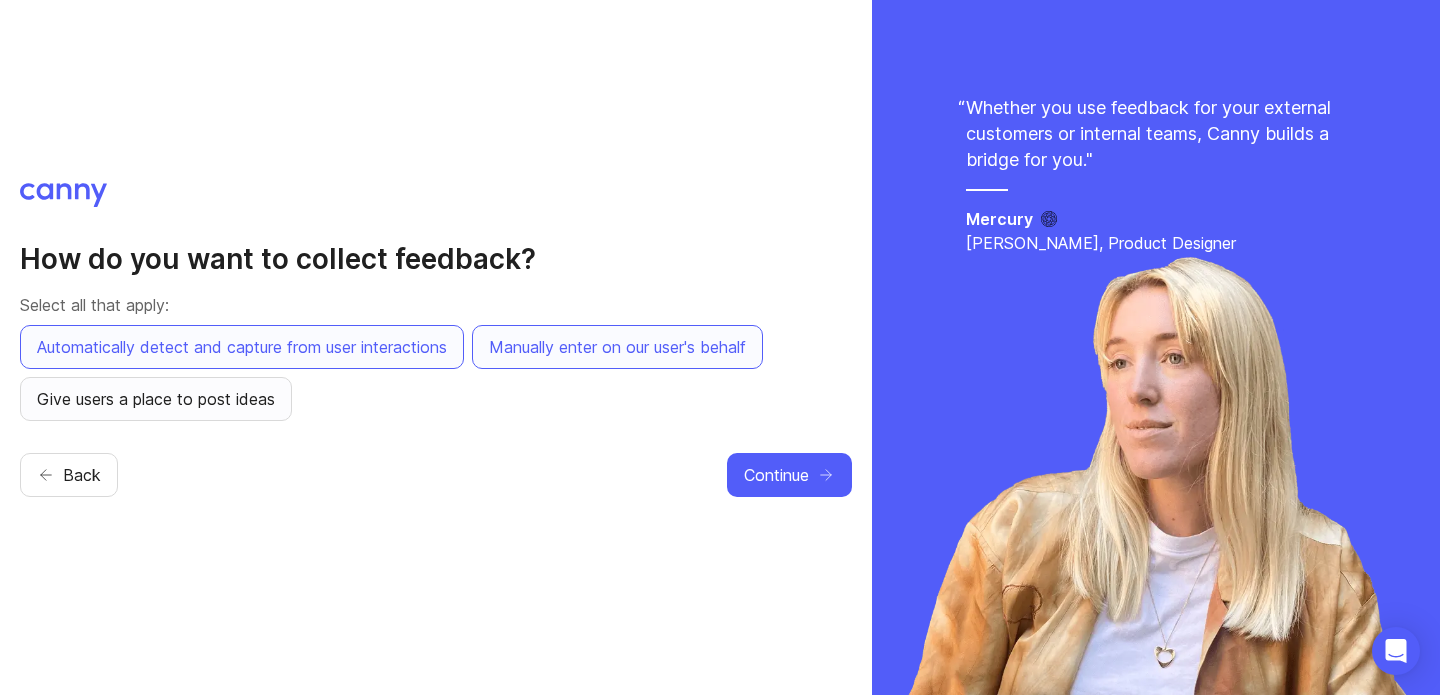 click on "Give users a place to post ideas" at bounding box center [156, 399] 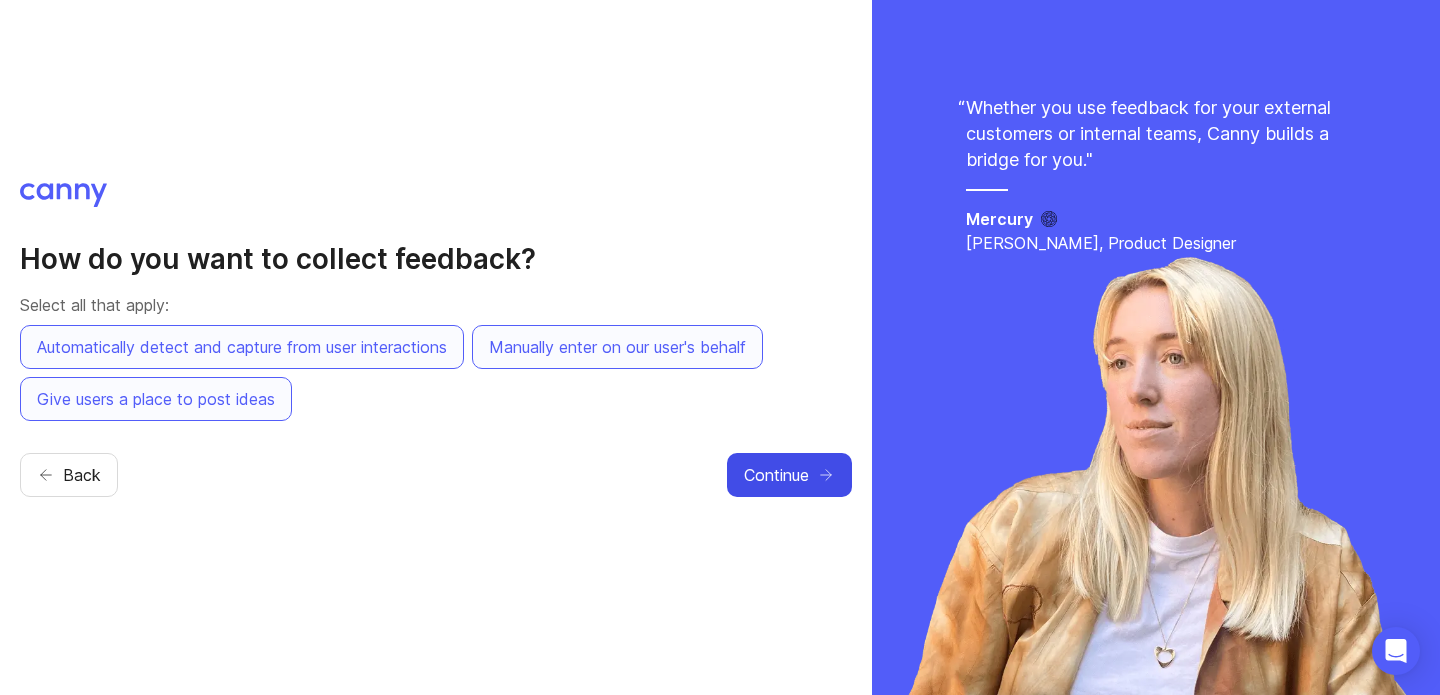 click on "Continue" at bounding box center [776, 475] 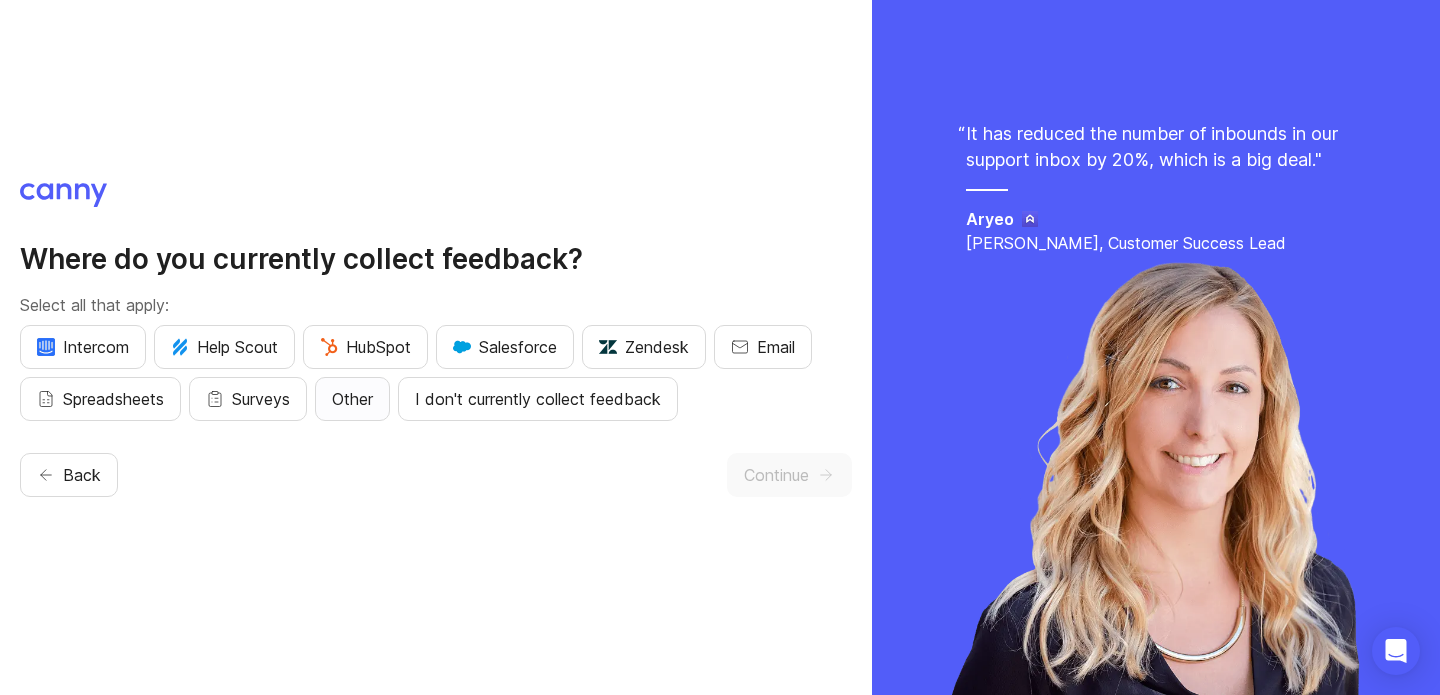 click on "Other" at bounding box center [352, 399] 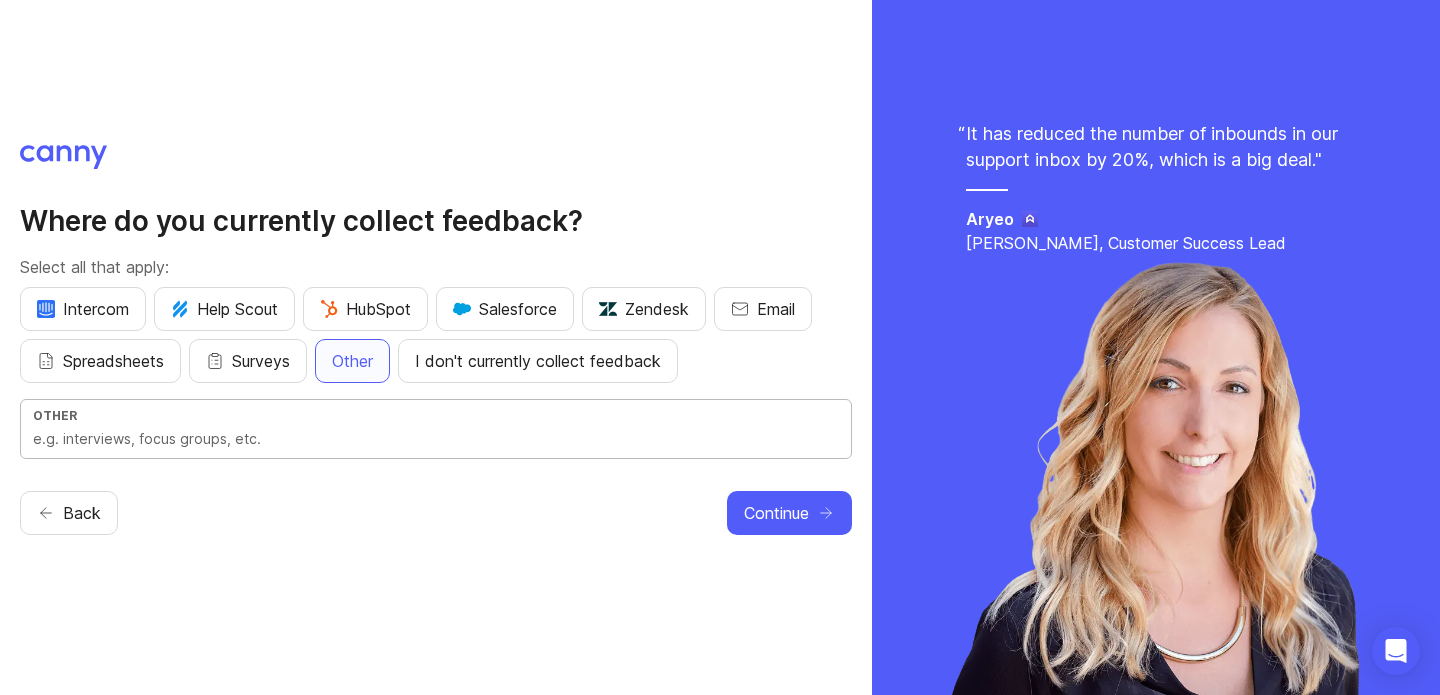 click at bounding box center [436, 439] 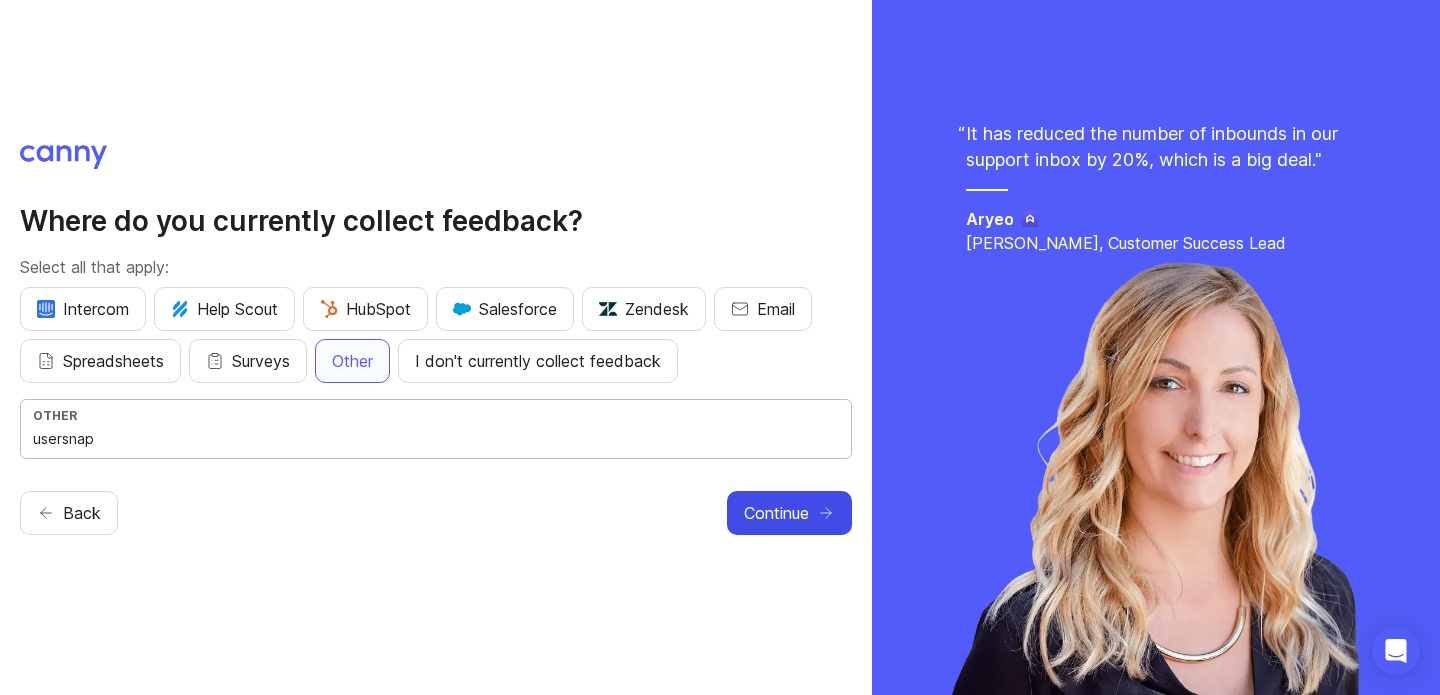 type on "usersnap" 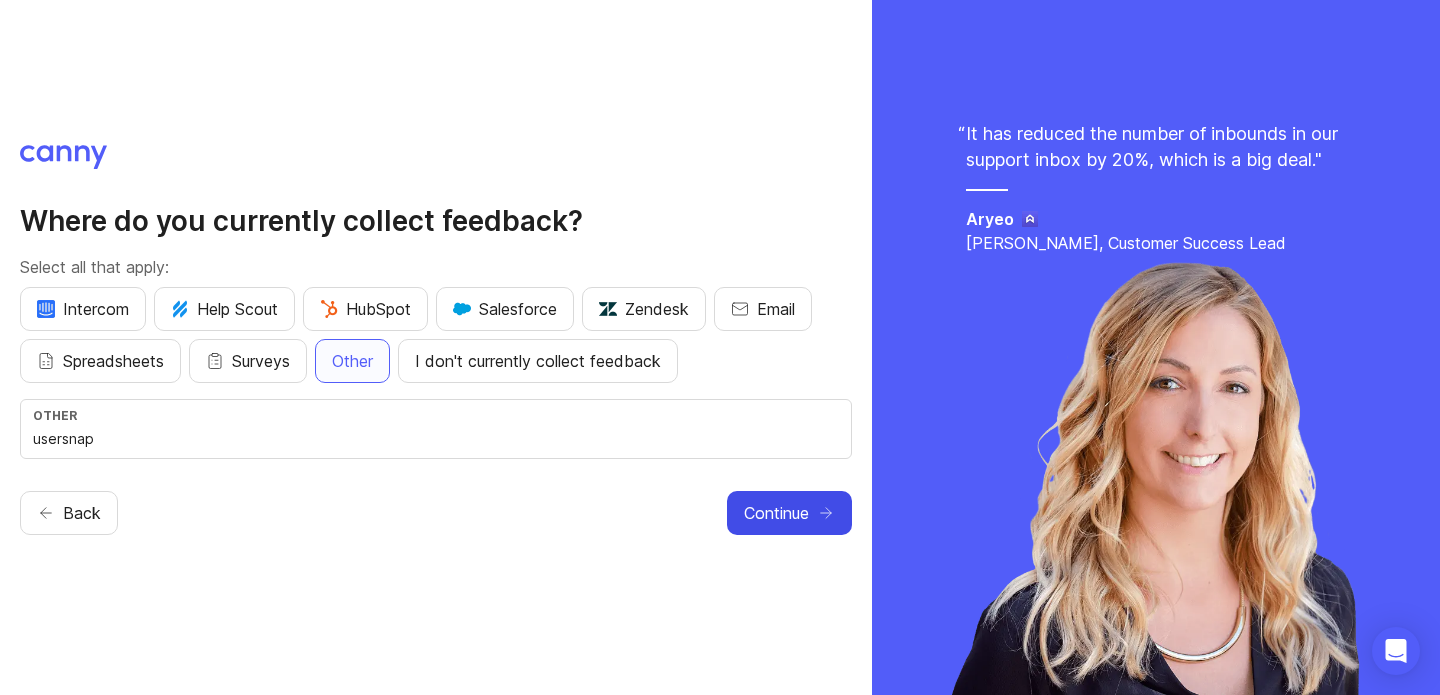 click on "Continue" at bounding box center (776, 513) 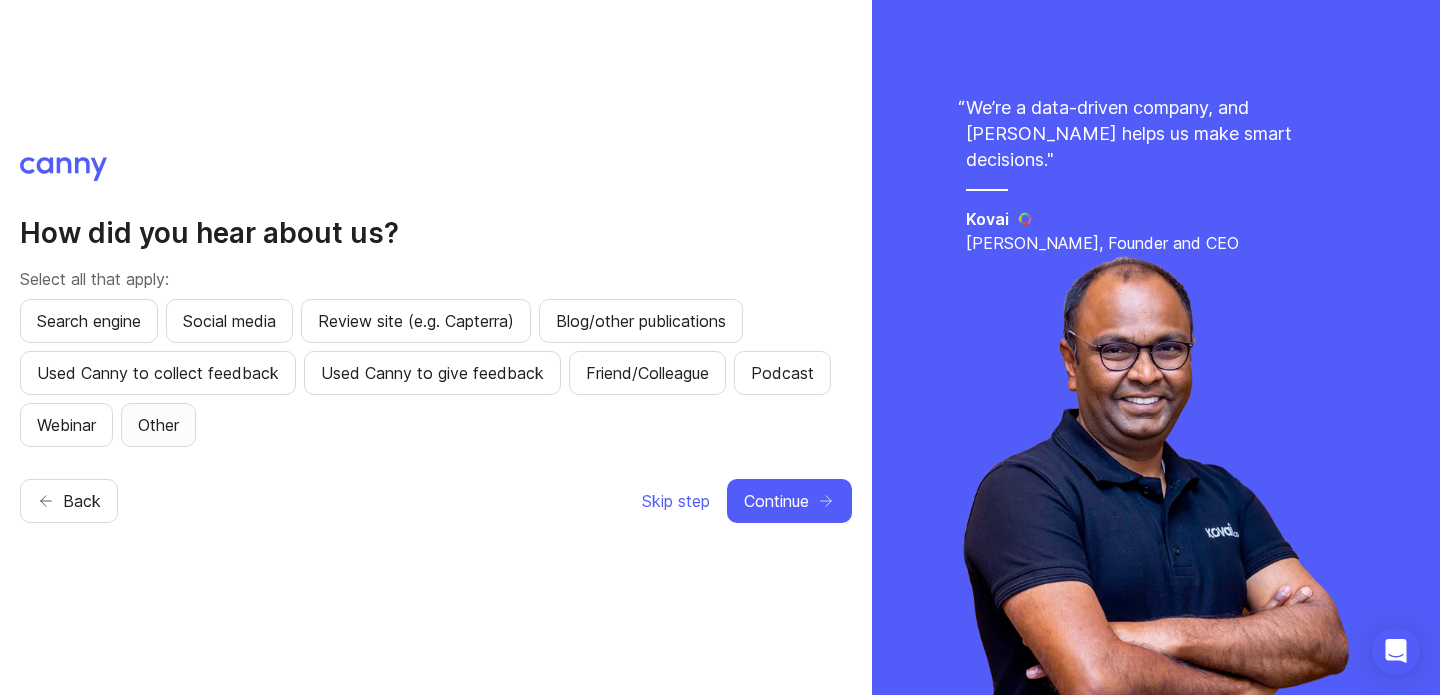click on "Other" at bounding box center (158, 425) 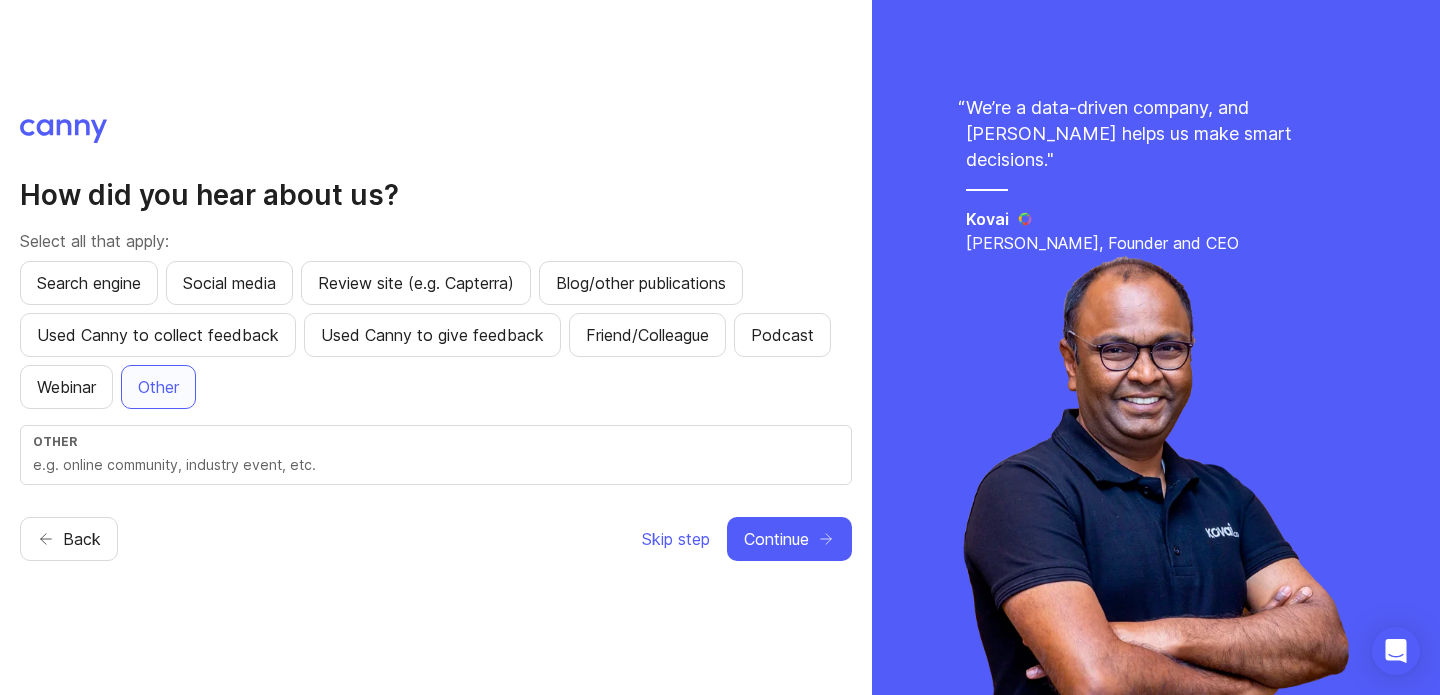 click on "Other" at bounding box center [436, 455] 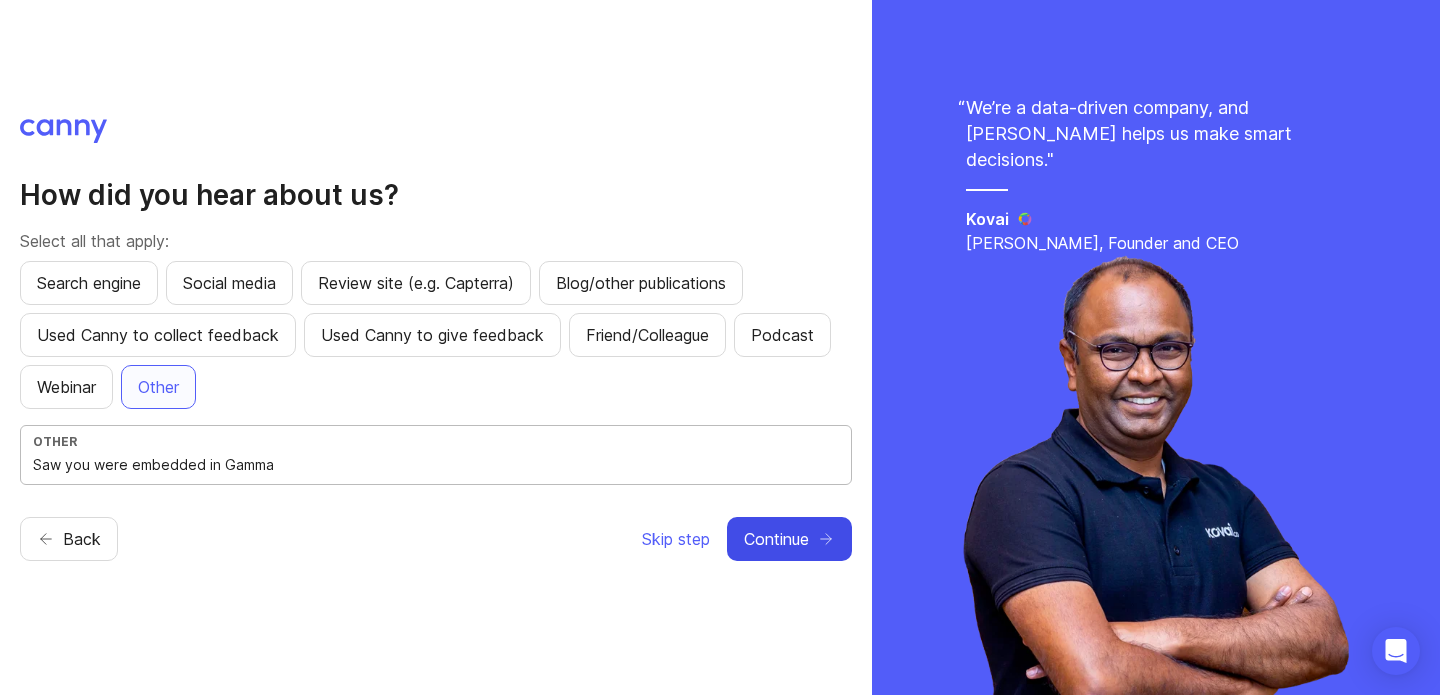 type on "Saw you were embedded in Gamma" 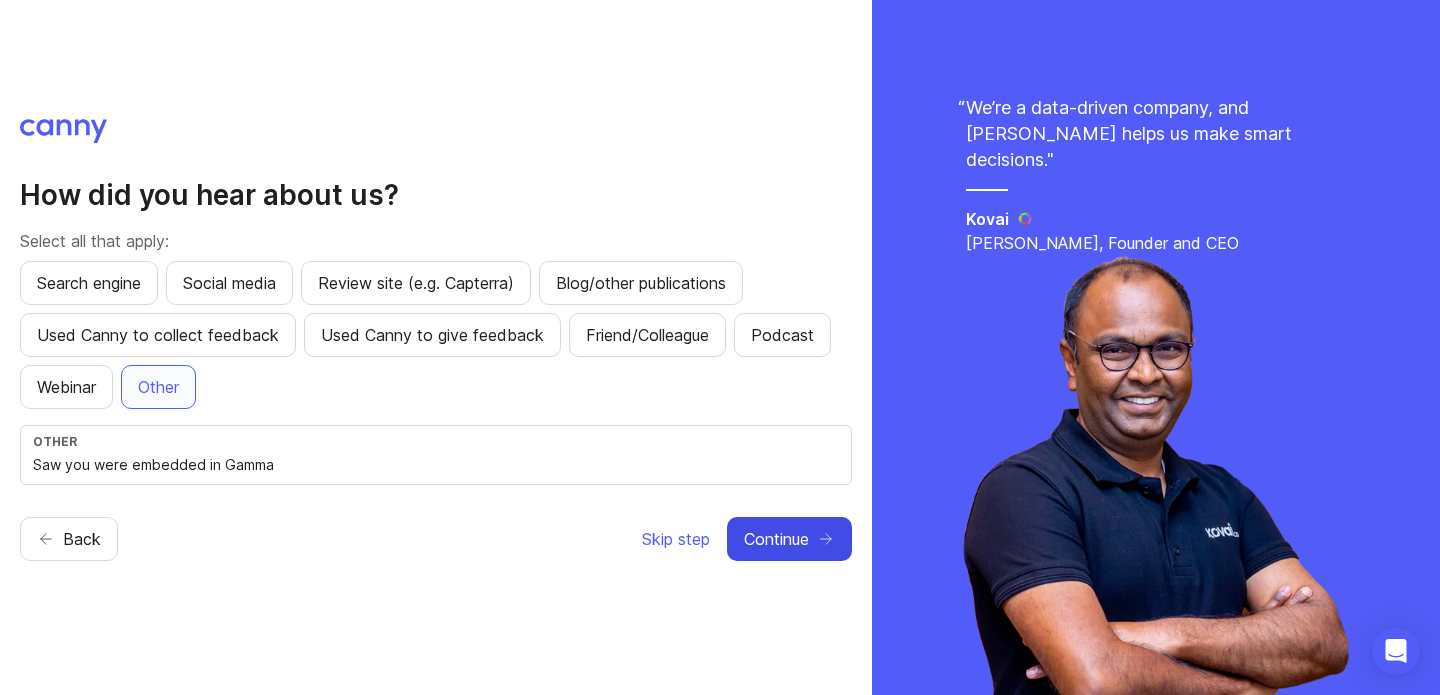 click on "Continue" at bounding box center [776, 539] 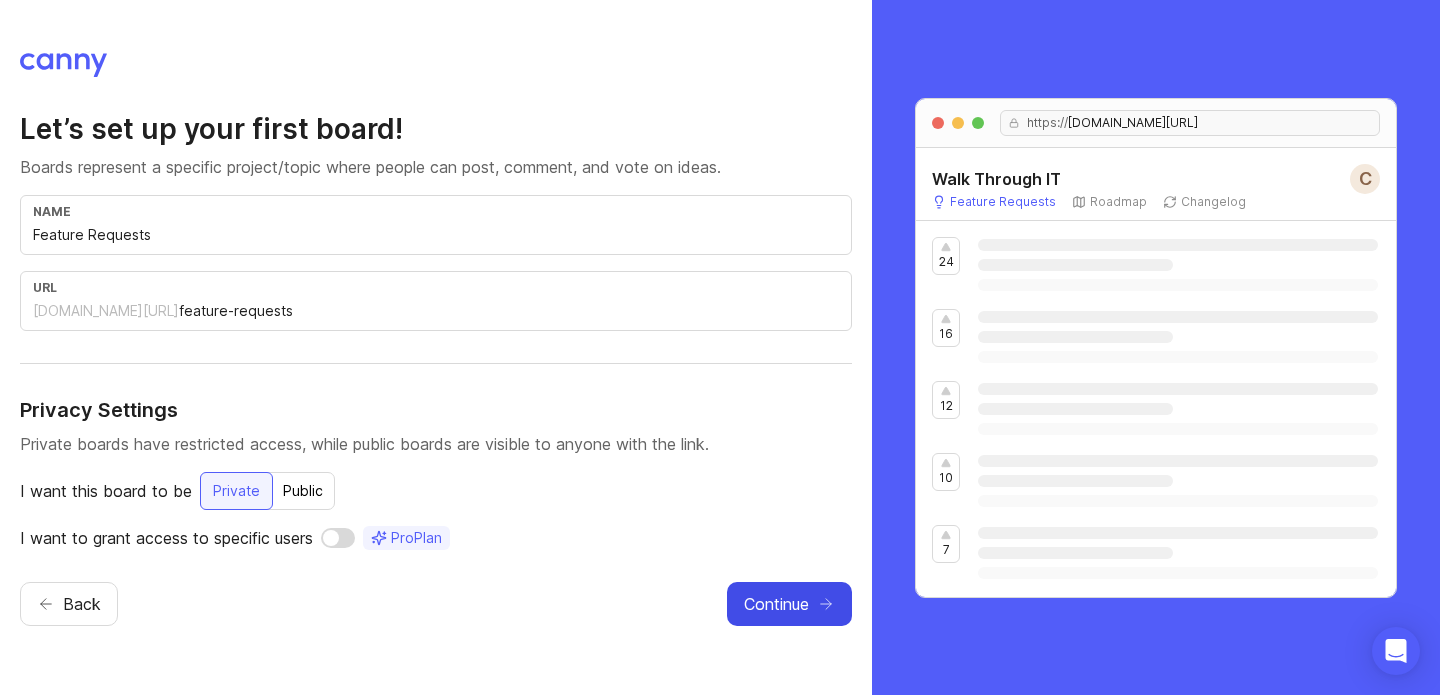 click on "Continue" at bounding box center (776, 604) 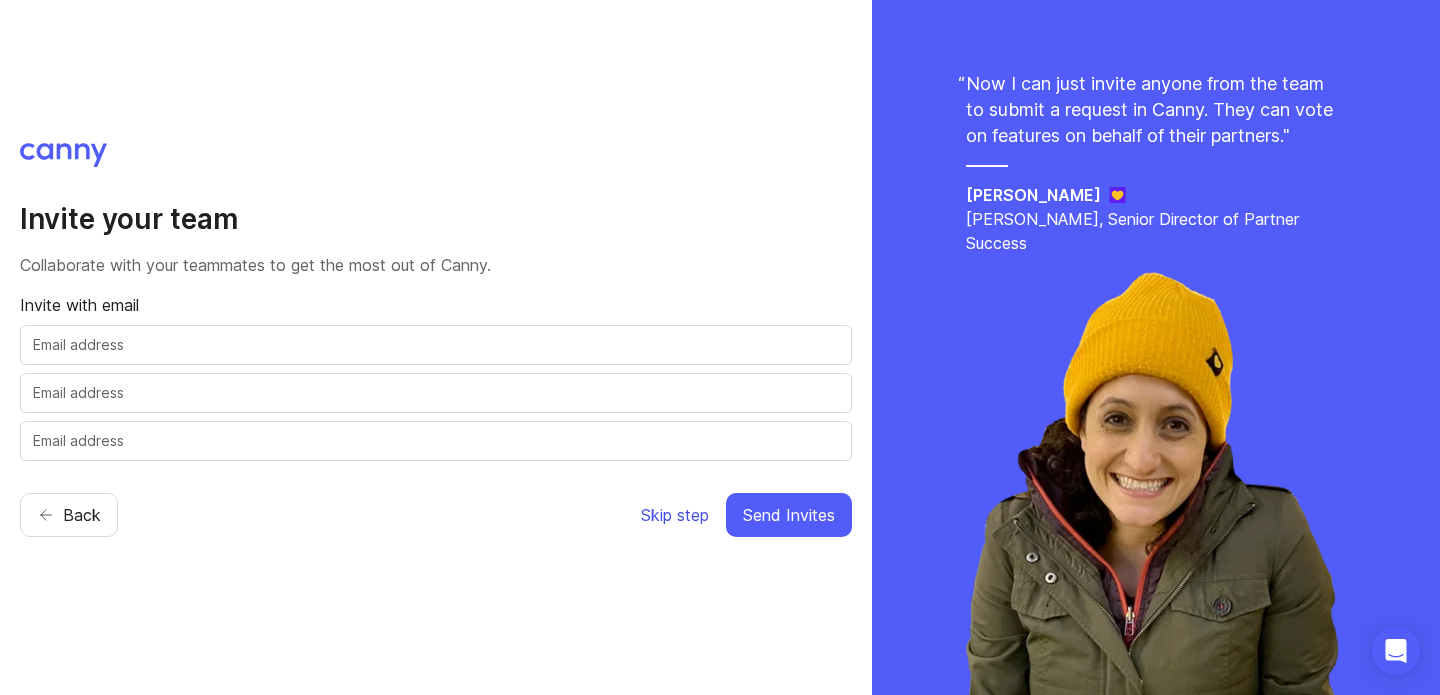 click on "Skip step" at bounding box center (675, 515) 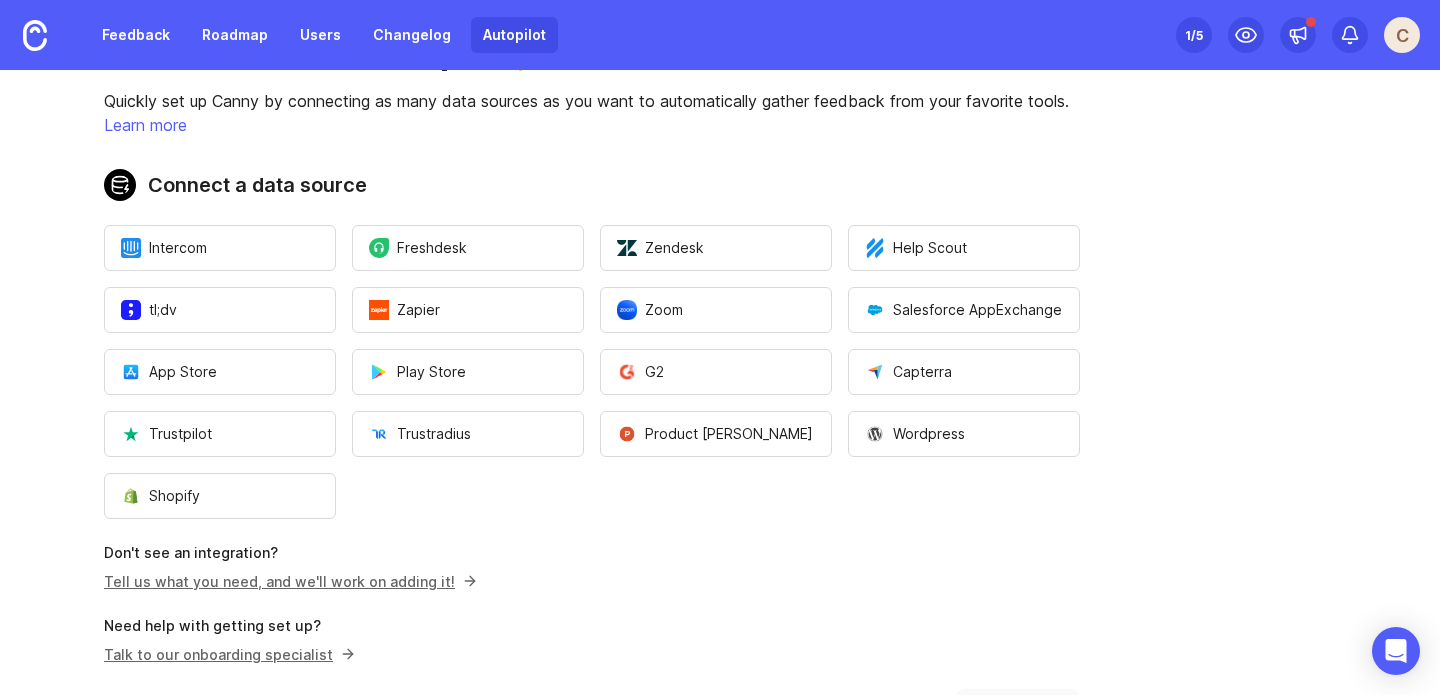 scroll, scrollTop: 171, scrollLeft: 0, axis: vertical 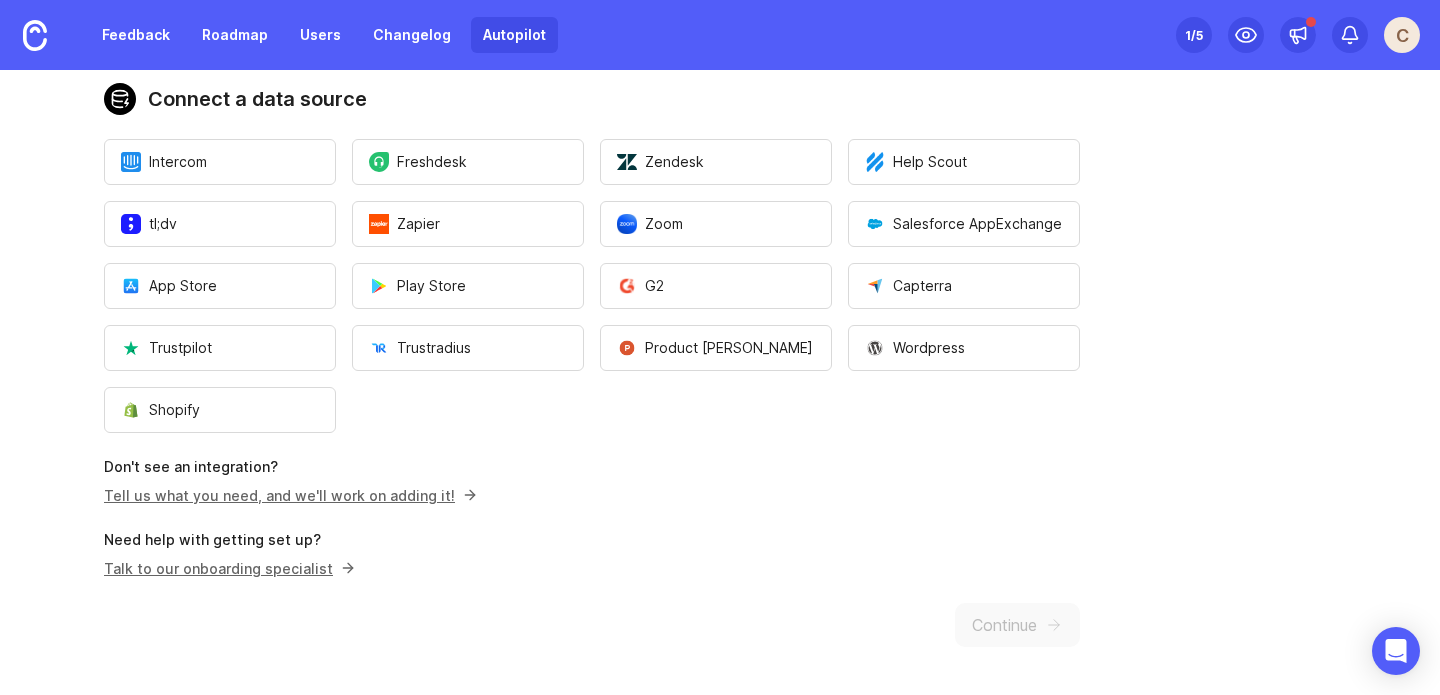 click on "Get Started with Autopilot 🎉 Quickly set up Canny by connecting as many data sources as you want to automatically gather feedback from your favorite tools. Learn more Connect a data source Intercom Freshdesk Zendesk Help Scout tl;dv Zapier Zoom Salesforce AppExchange App Store Play Store G2 Capterra Trustpilot Trustradius Product [PERSON_NAME] Wordpress Shopify Don't see an integration? Tell us what you need, and we'll work on adding it! Need help with getting set up? Talk to our onboarding specialist Continue" at bounding box center (592, 297) 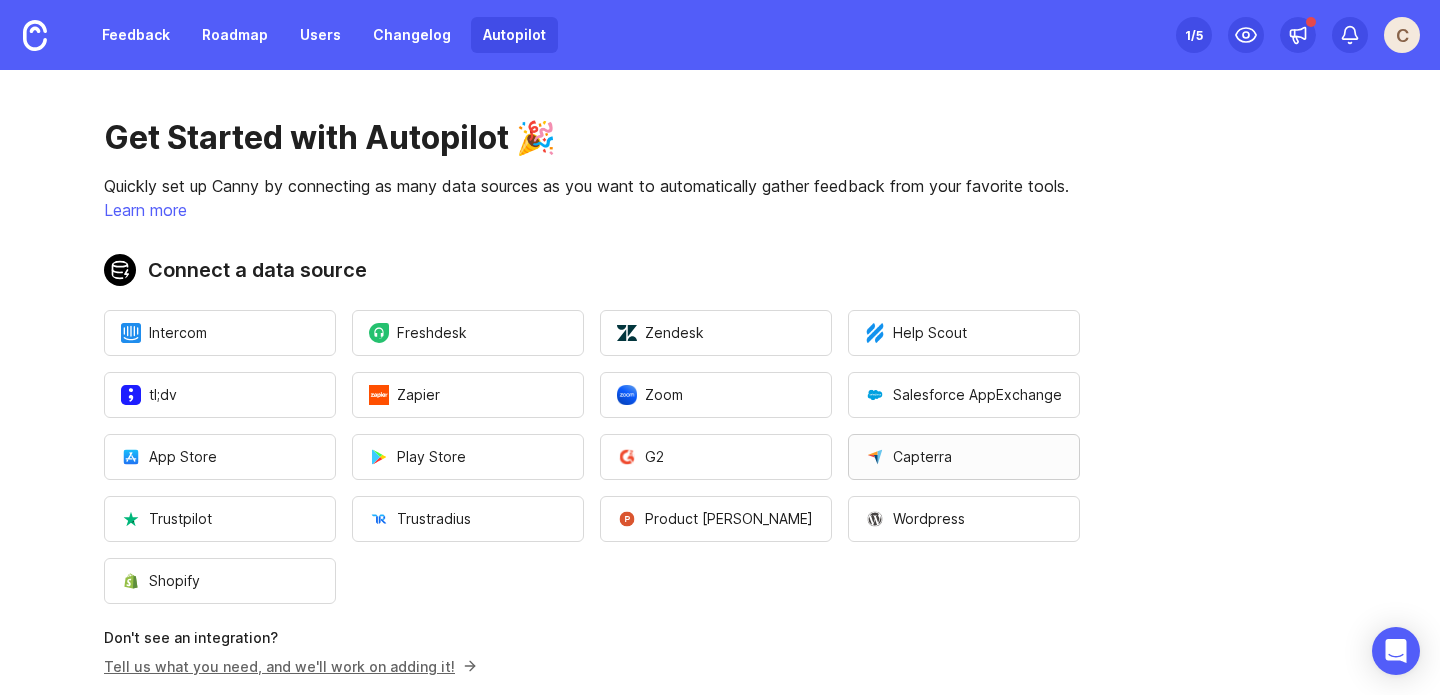 scroll, scrollTop: 171, scrollLeft: 0, axis: vertical 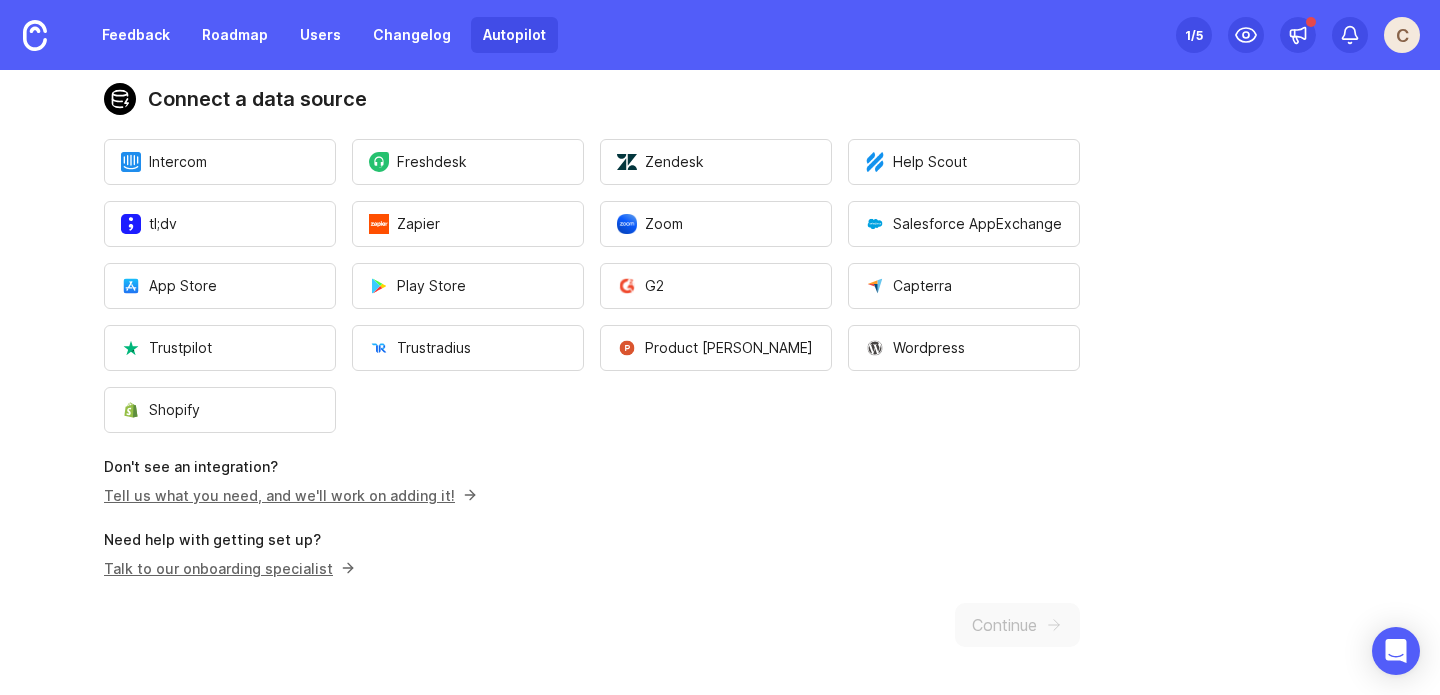click on "Get Started with Autopilot 🎉 Quickly set up Canny by connecting as many data sources as you want to automatically gather feedback from your favorite tools. Learn more Connect a data source Intercom Freshdesk Zendesk Help Scout tl;dv Zapier Zoom Salesforce AppExchange App Store Play Store G2 Capterra Trustpilot Trustradius Product [PERSON_NAME] Wordpress Shopify Don't see an integration? Tell us what you need, and we'll work on adding it! Need help with getting set up? Talk to our onboarding specialist Continue" at bounding box center (592, 297) 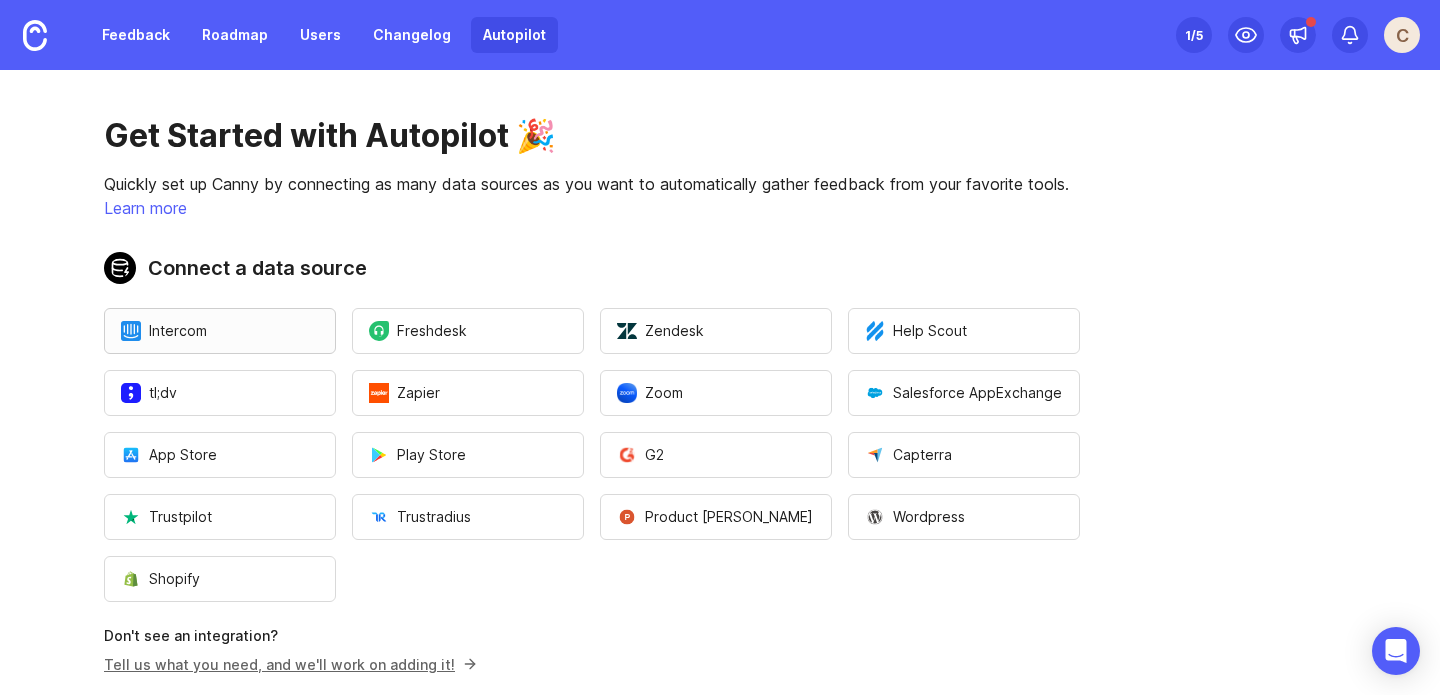 scroll, scrollTop: 0, scrollLeft: 0, axis: both 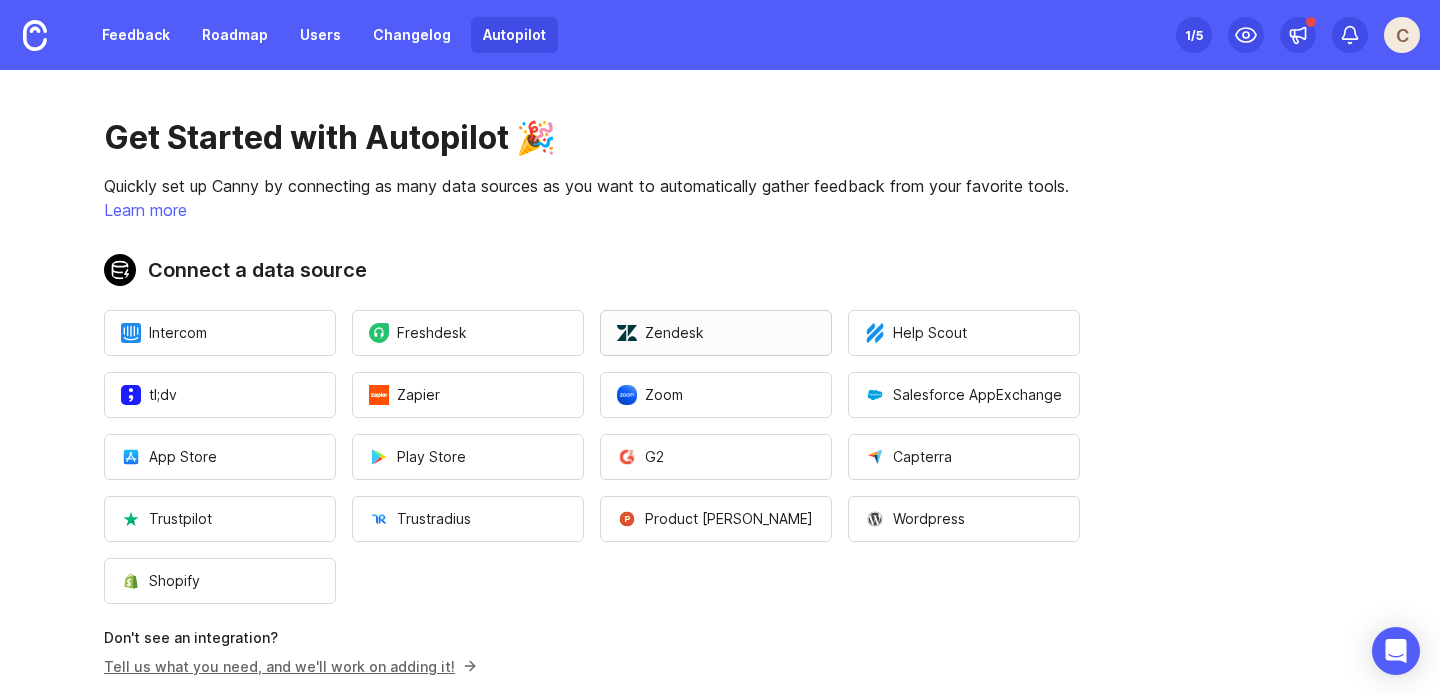 click on "Zendesk" at bounding box center [660, 333] 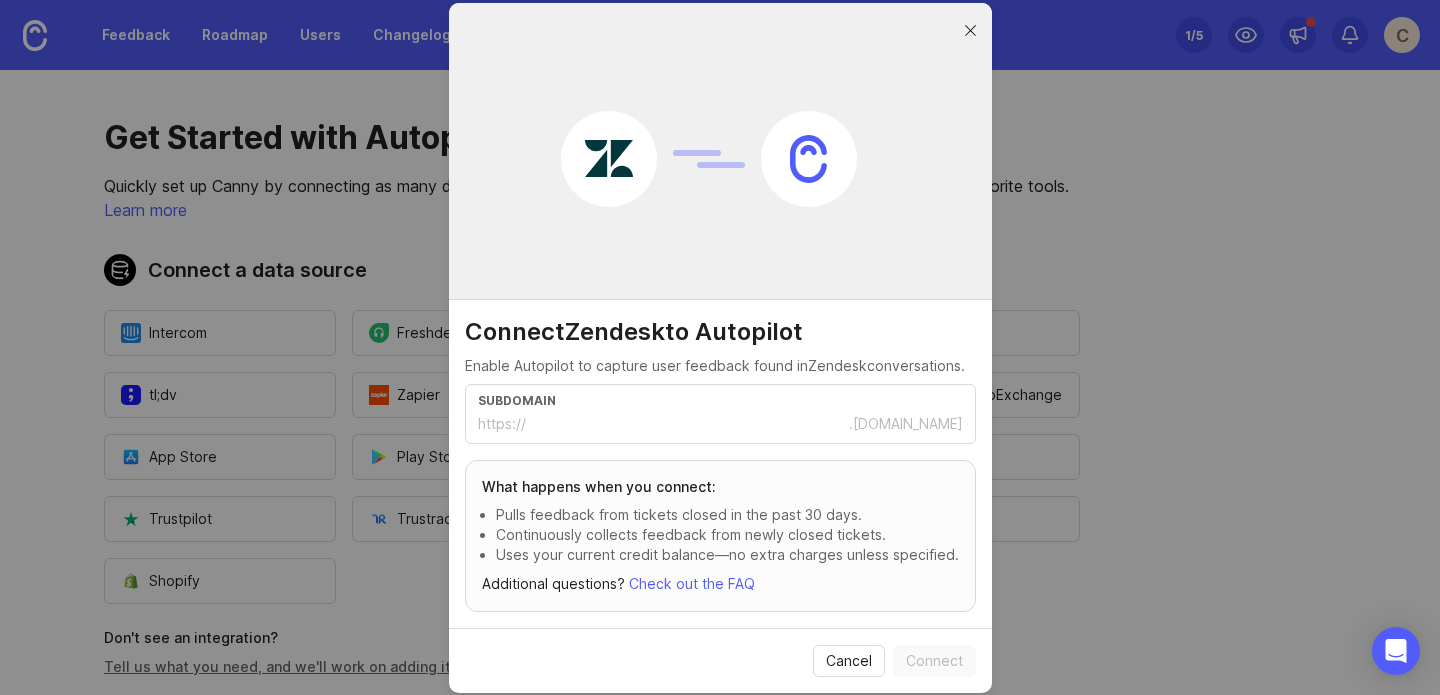 click at bounding box center (970, 31) 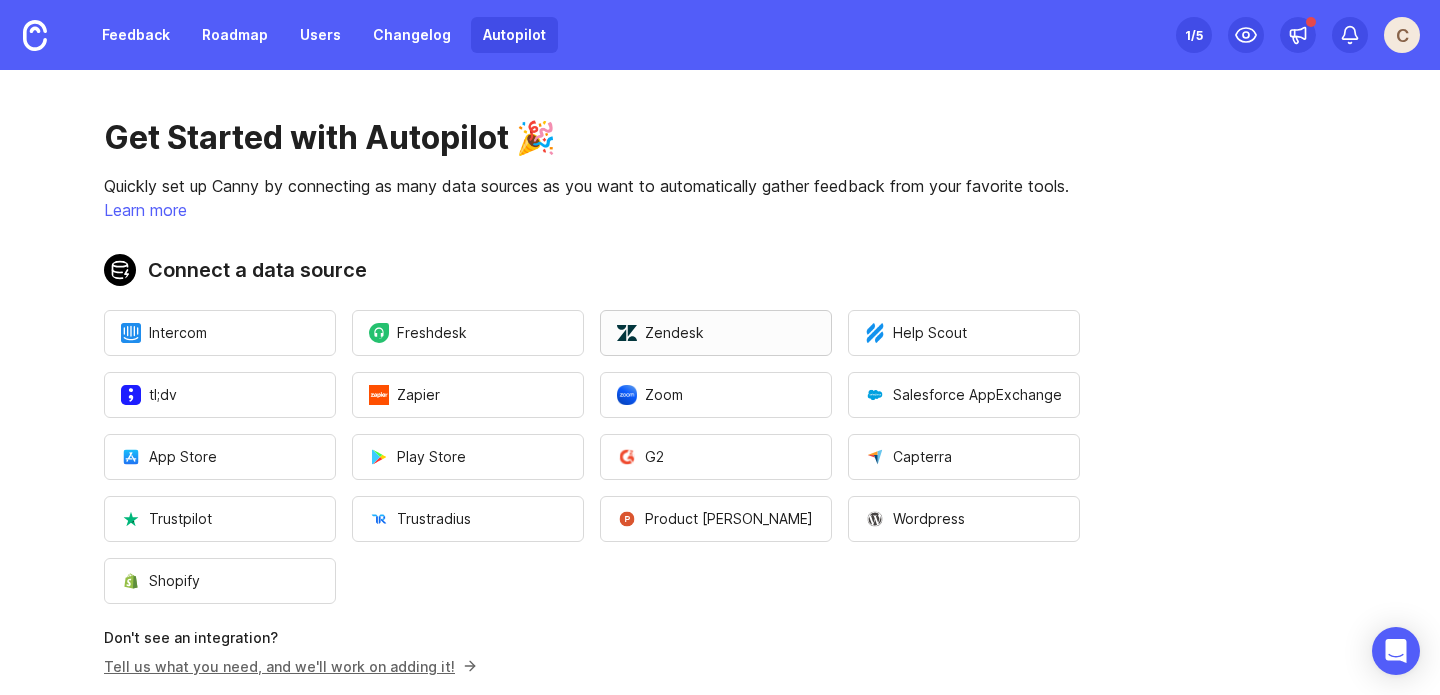 scroll, scrollTop: 171, scrollLeft: 0, axis: vertical 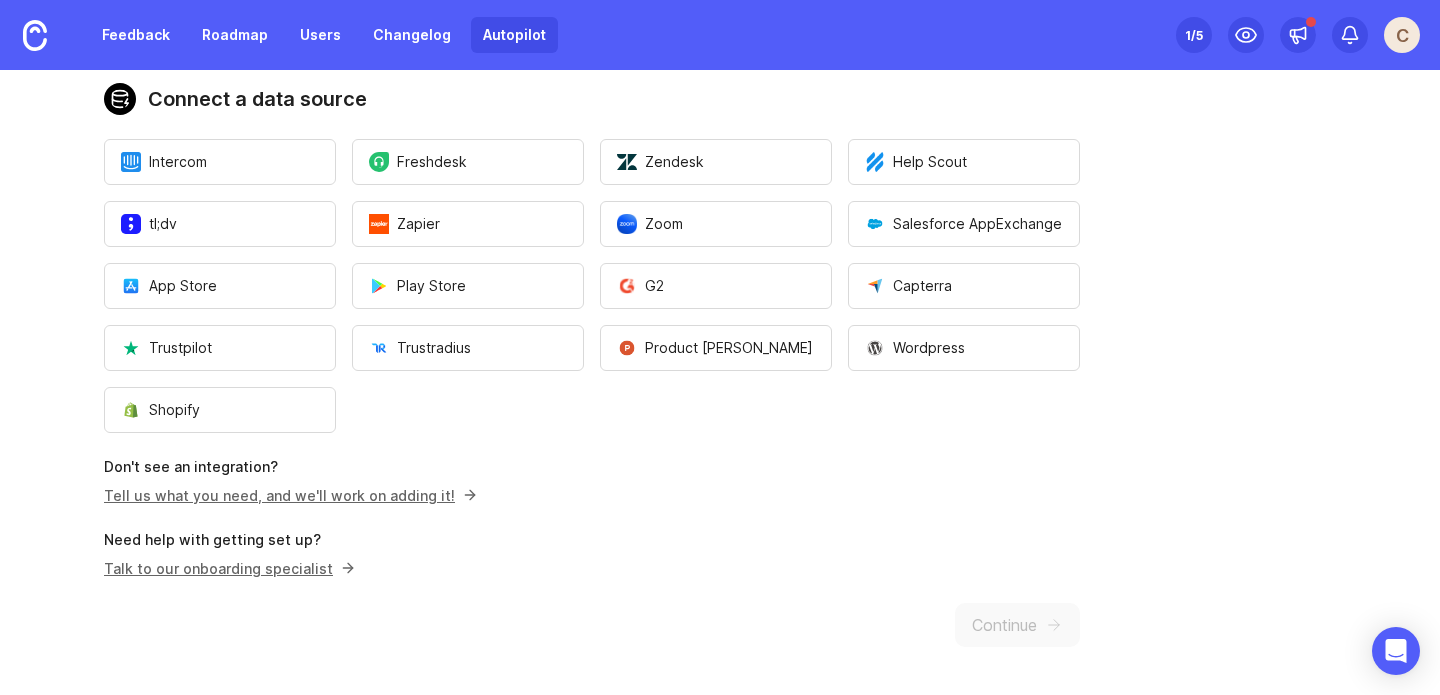 click on "Talk to our onboarding specialist" at bounding box center (226, 568) 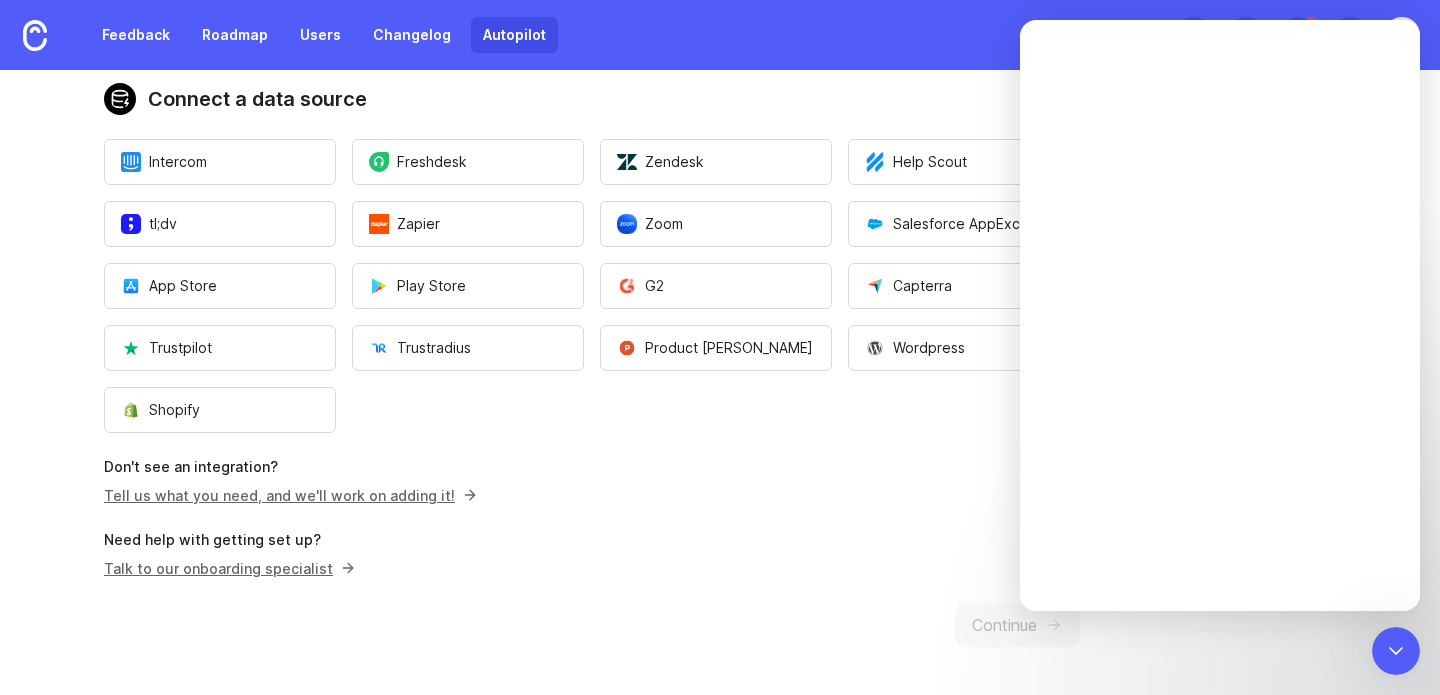scroll, scrollTop: 0, scrollLeft: 0, axis: both 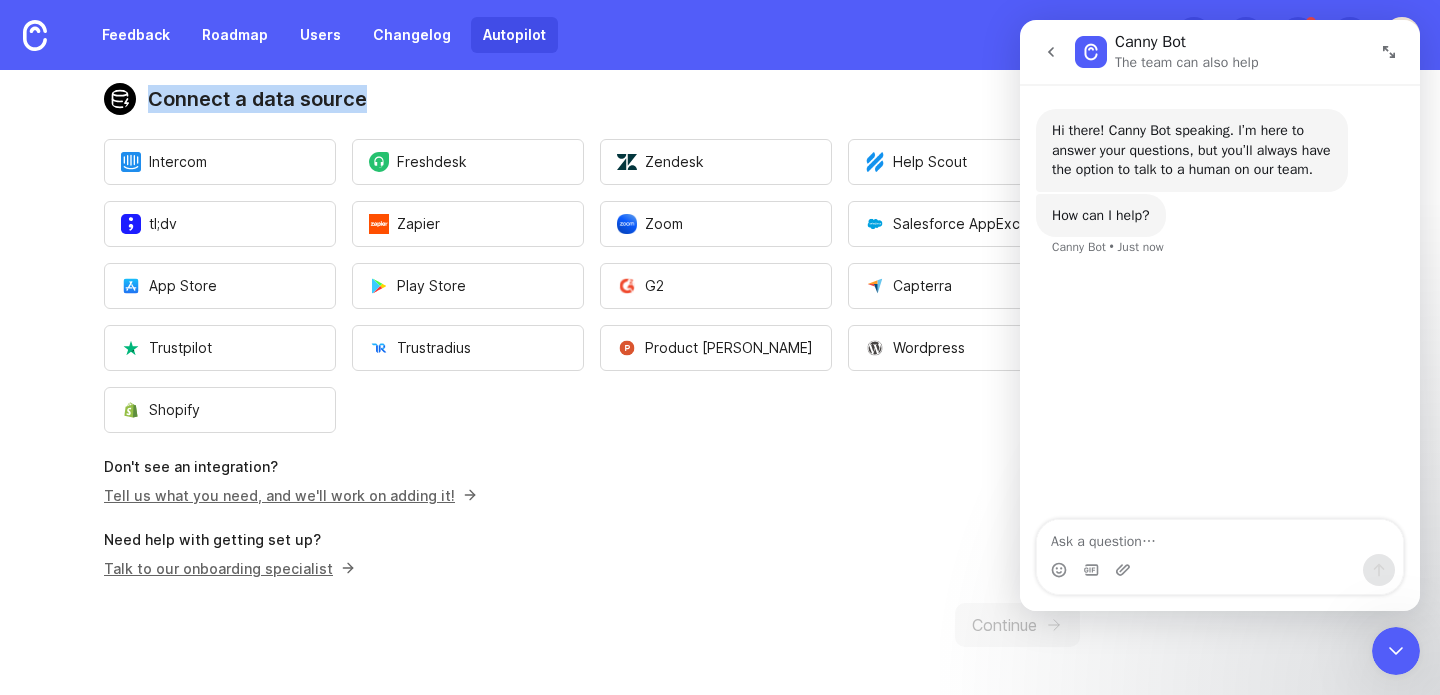 click on "Connect a data source" at bounding box center [592, 99] 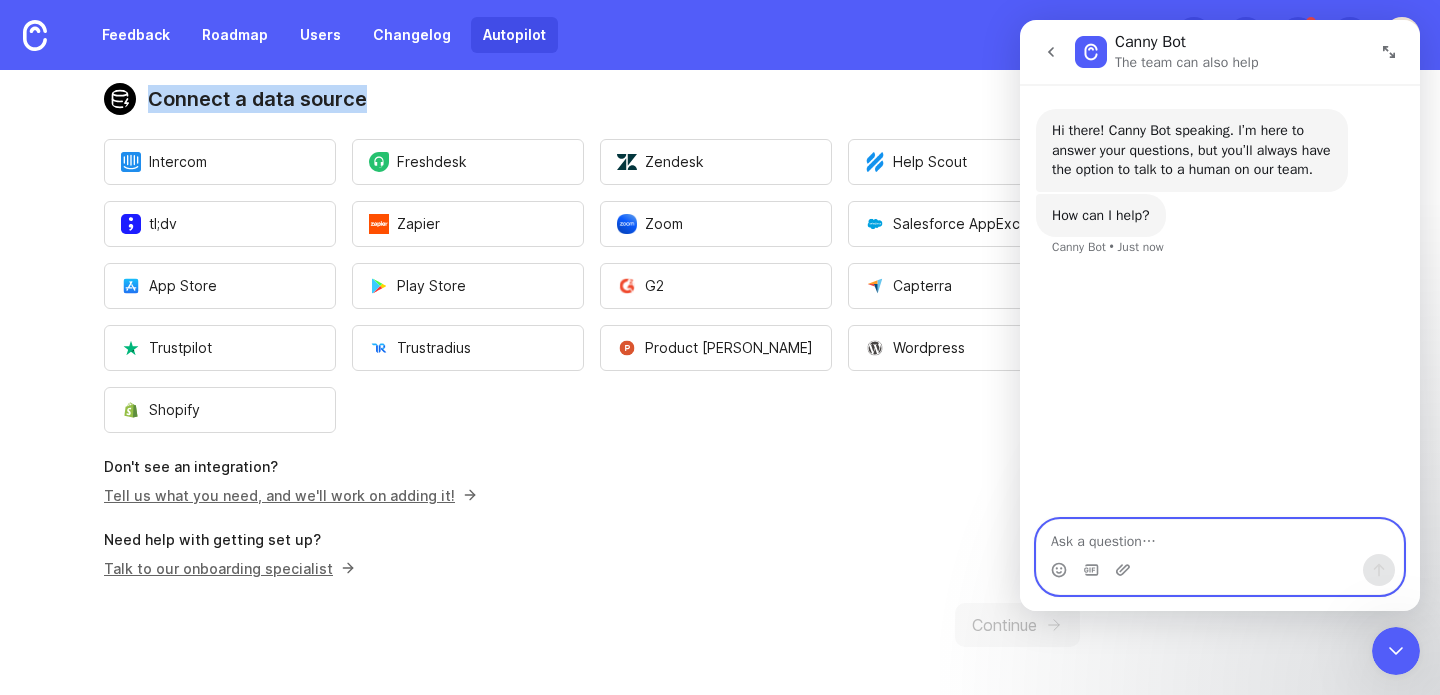 click at bounding box center [1220, 537] 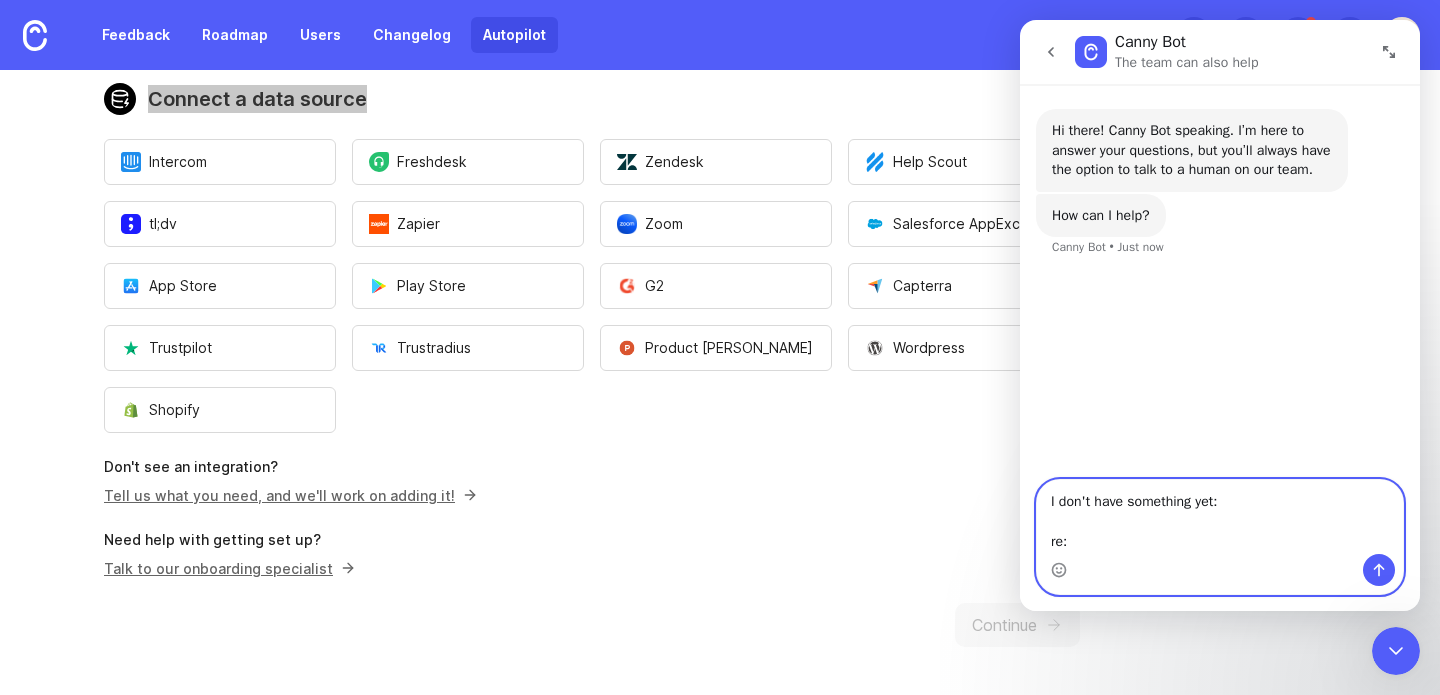 paste on "Connect a data source" 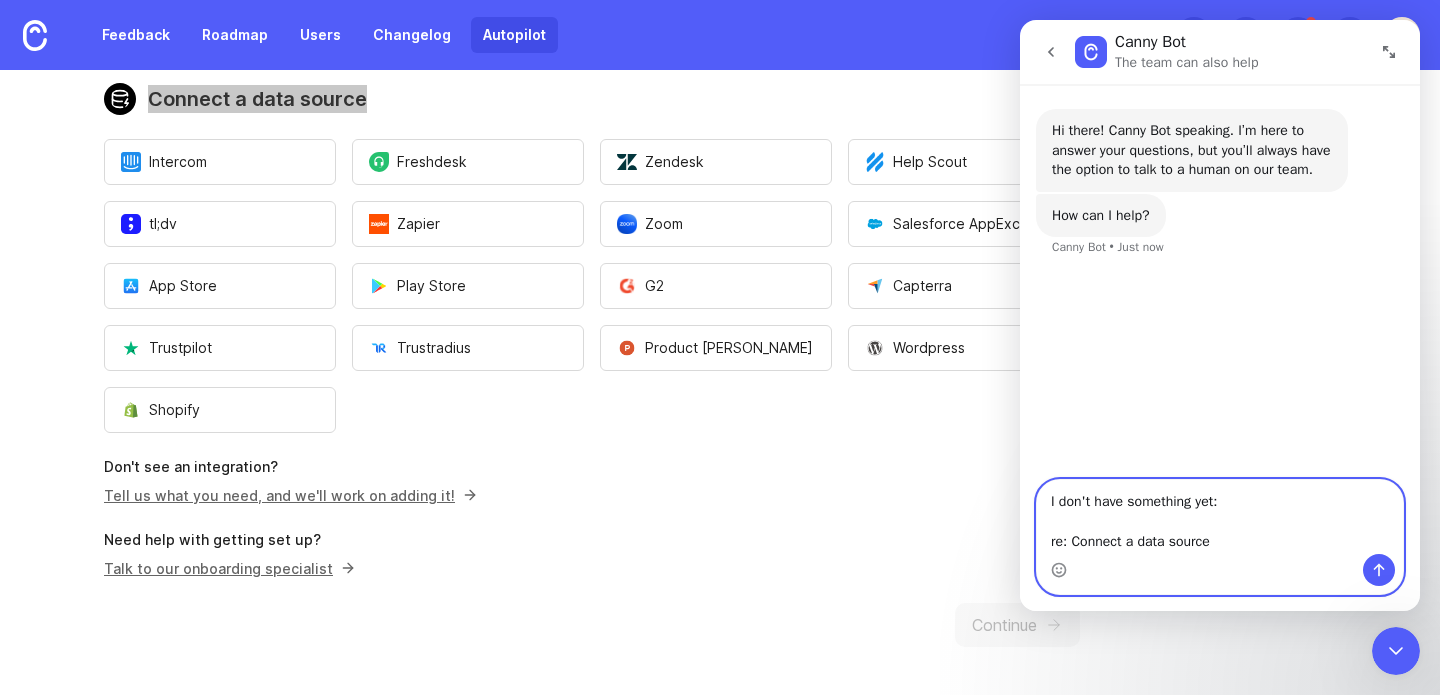 type 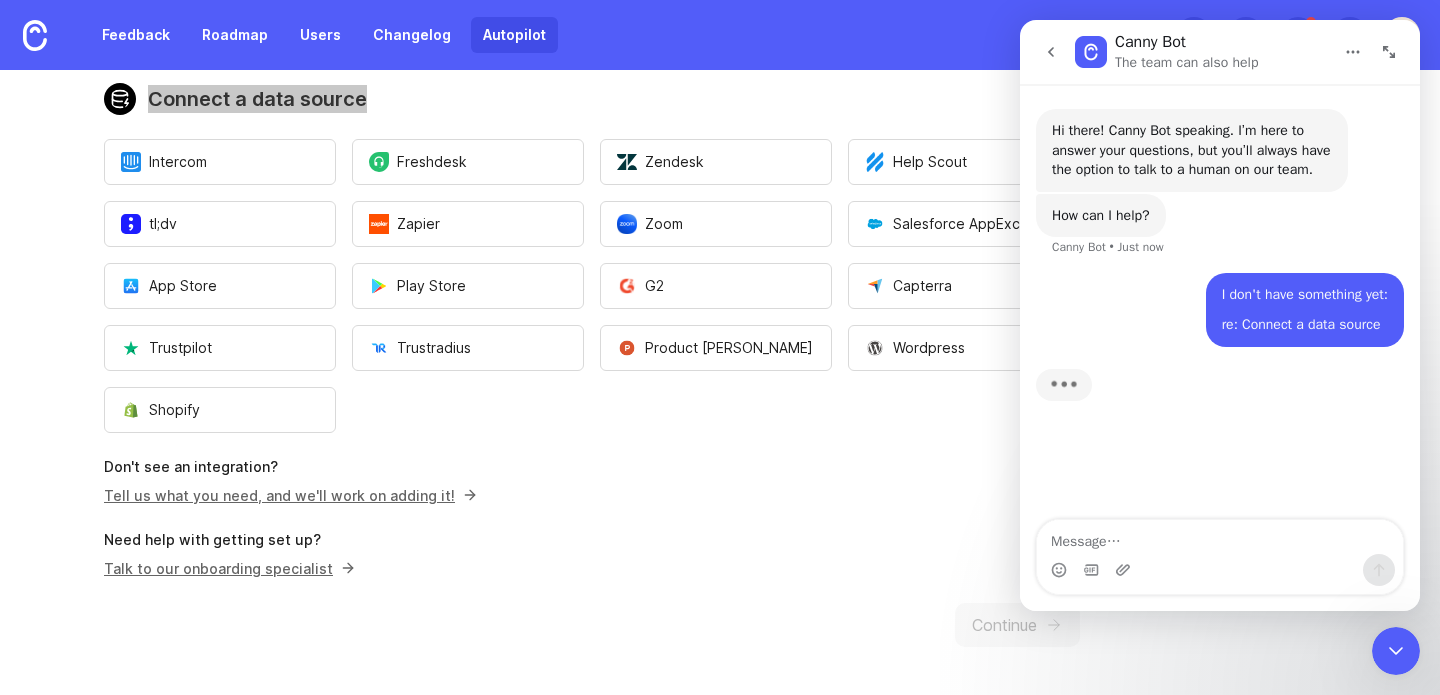 scroll, scrollTop: 3, scrollLeft: 0, axis: vertical 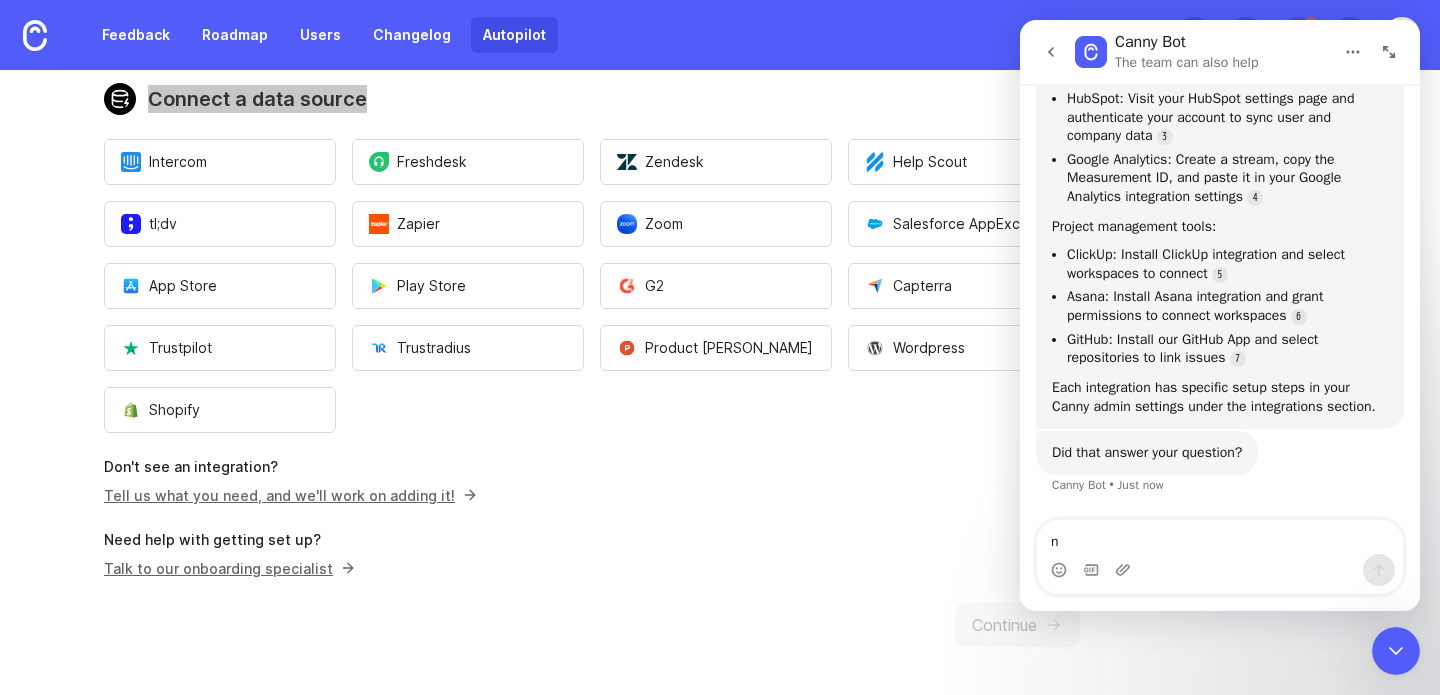 type on "no" 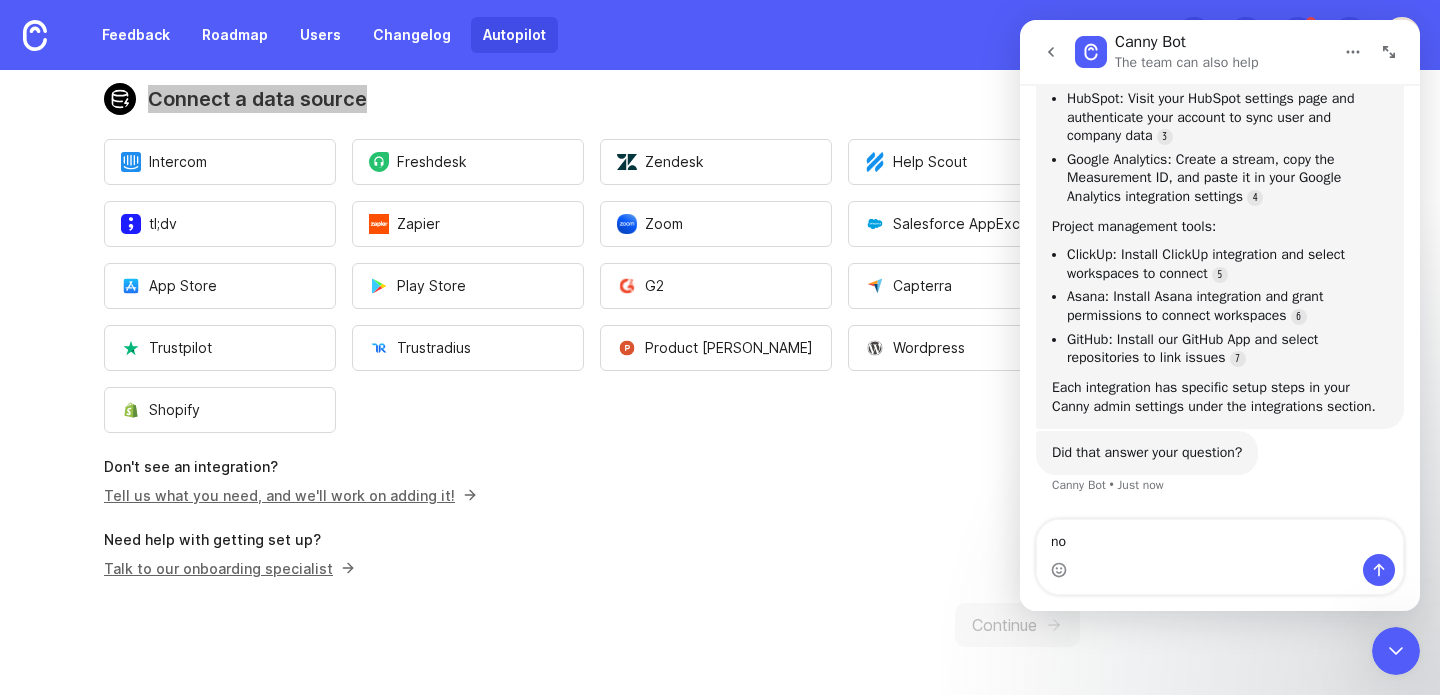 type 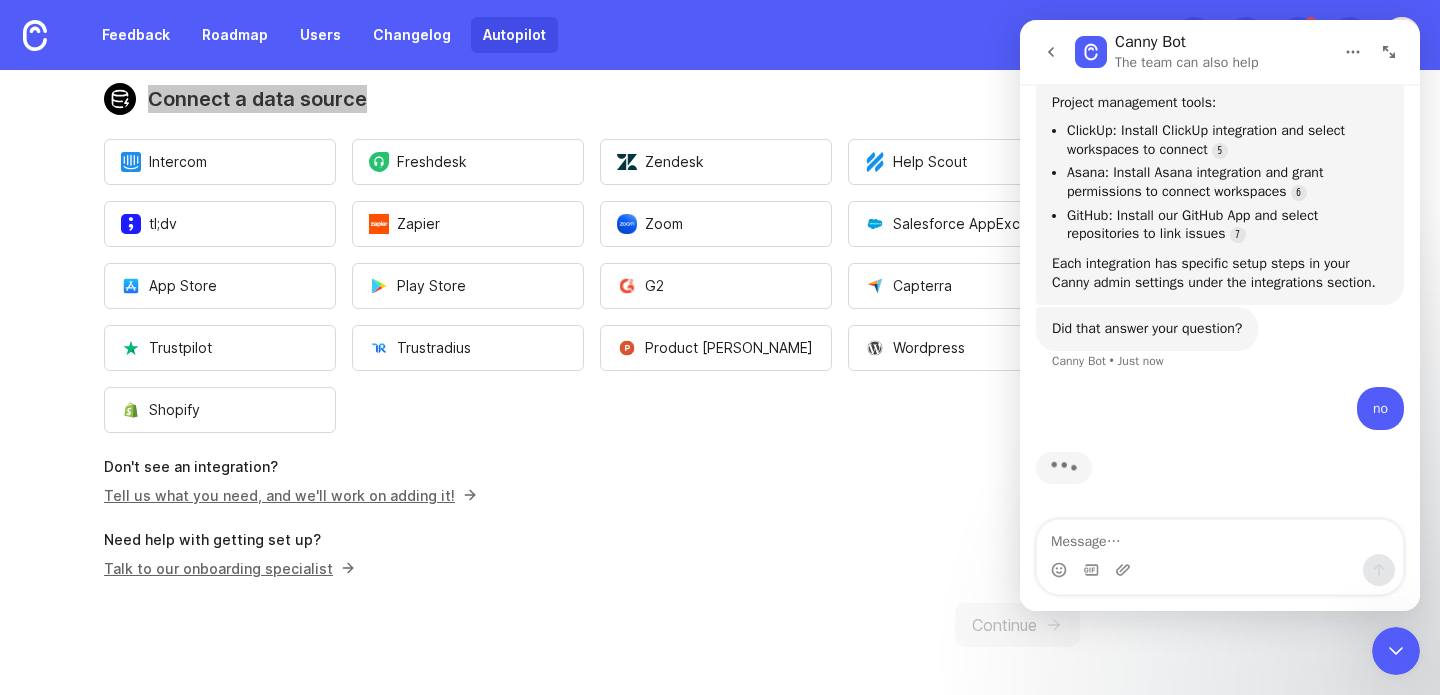 scroll, scrollTop: 633, scrollLeft: 0, axis: vertical 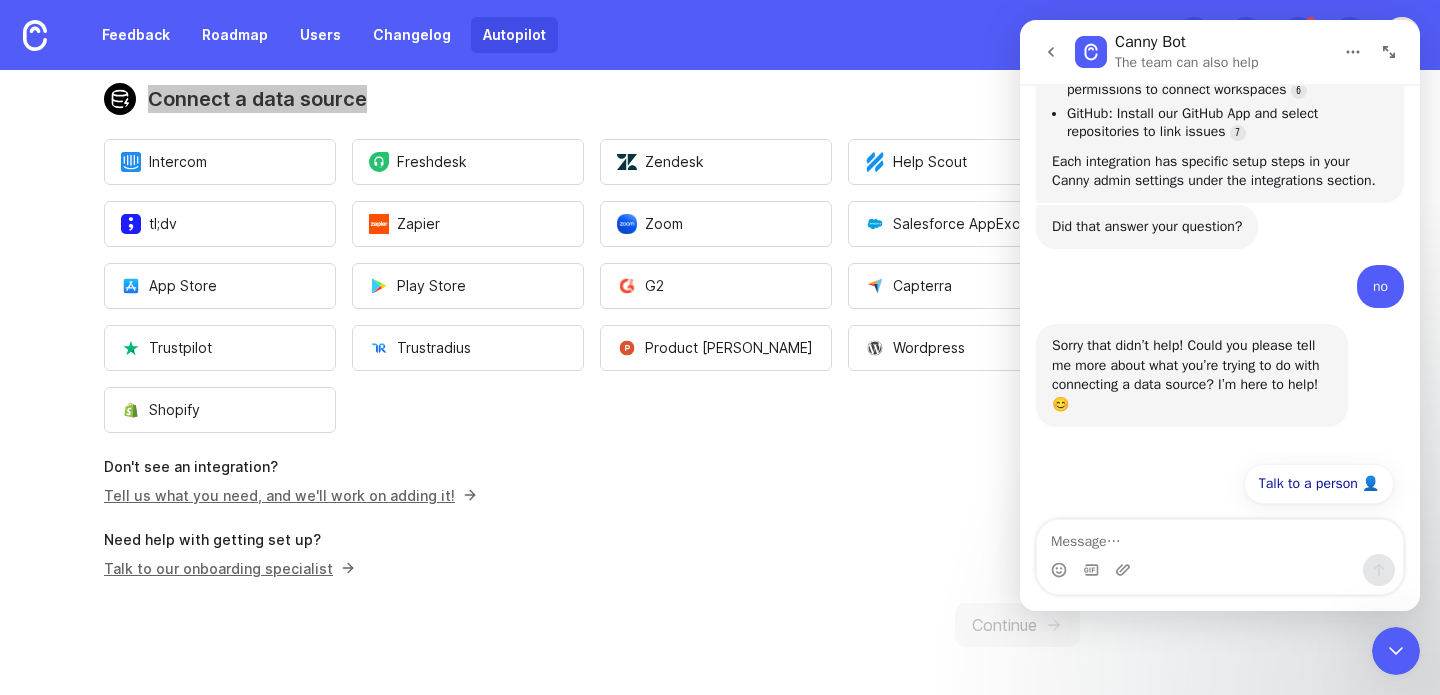 click 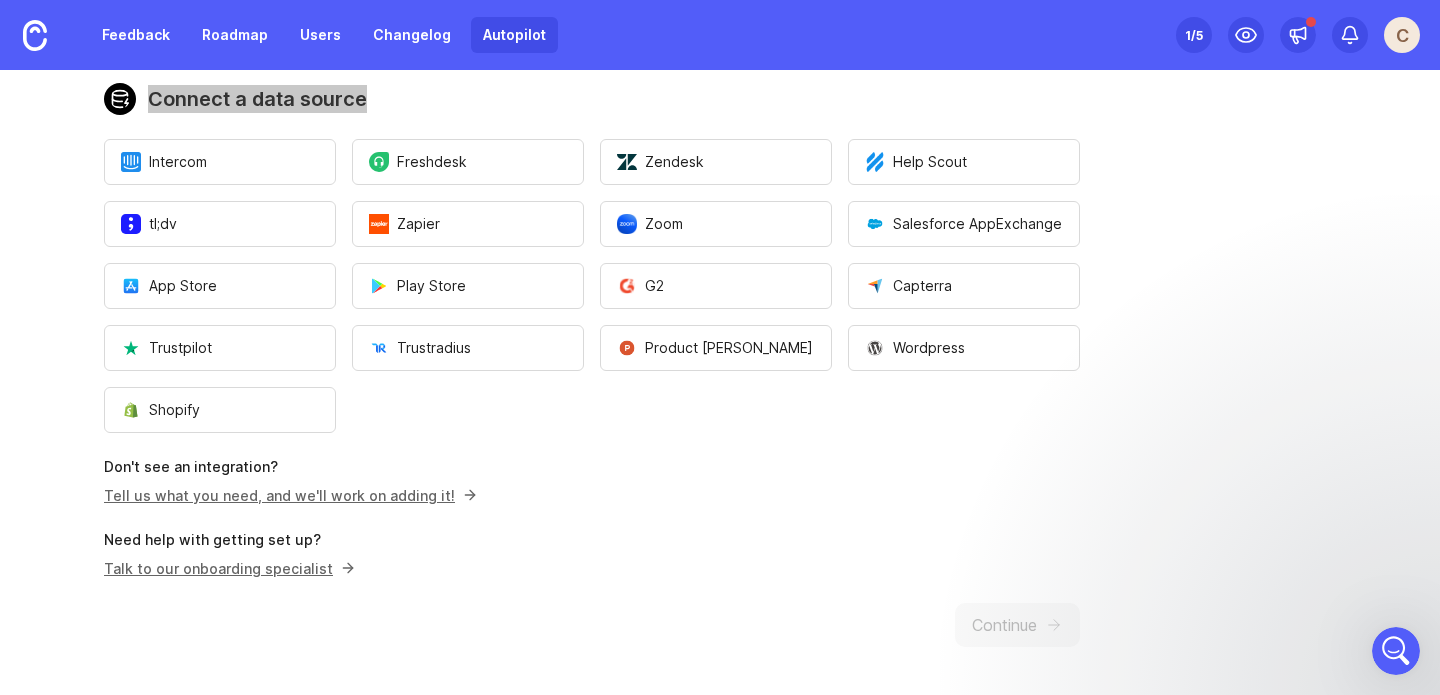 scroll, scrollTop: 0, scrollLeft: 0, axis: both 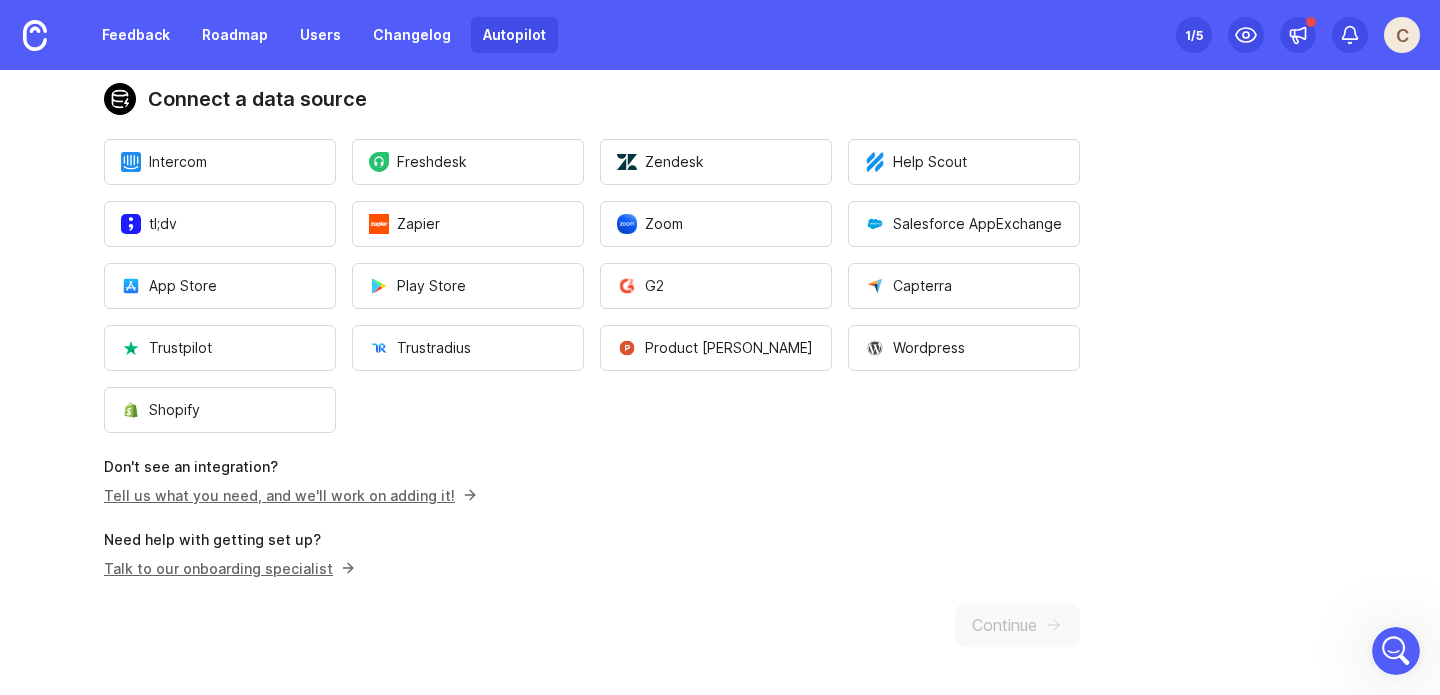 click on "Get Started with Autopilot 🎉 Quickly set up Canny by connecting as many data sources as you want to automatically gather feedback from your favorite tools. Learn more Connect a data source Intercom Freshdesk Zendesk Help Scout tl;dv Zapier Zoom Salesforce AppExchange App Store Play Store G2 Capterra Trustpilot Trustradius Product [PERSON_NAME] Wordpress Shopify Don't see an integration? Tell us what you need, and we'll work on adding it! Need help with getting set up? Talk to our onboarding specialist Continue" at bounding box center [592, 297] 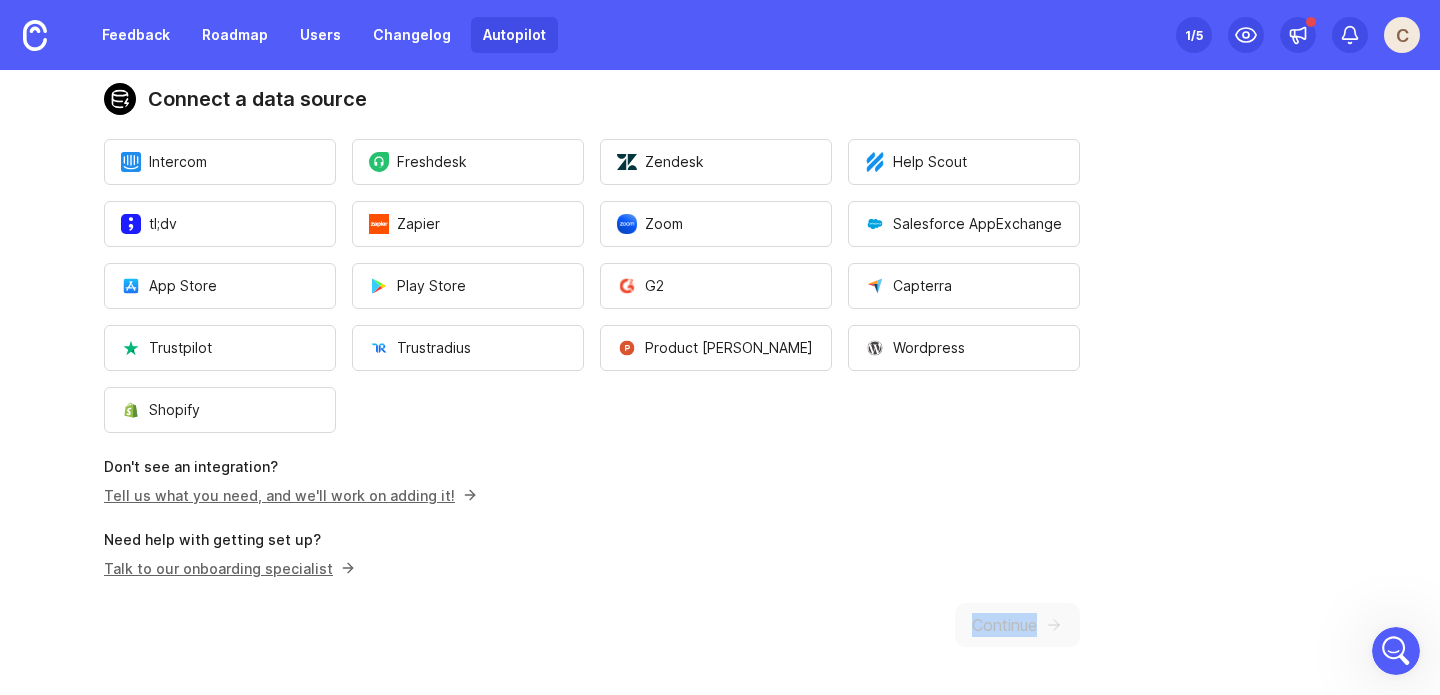 click on "Get Started with Autopilot 🎉 Quickly set up Canny by connecting as many data sources as you want to automatically gather feedback from your favorite tools. Learn more Connect a data source Intercom Freshdesk Zendesk Help Scout tl;dv Zapier Zoom Salesforce AppExchange App Store Play Store G2 Capterra Trustpilot Trustradius Product [PERSON_NAME] Wordpress Shopify Don't see an integration? Tell us what you need, and we'll work on adding it! Need help with getting set up? Talk to our onboarding specialist Continue" at bounding box center (592, 297) 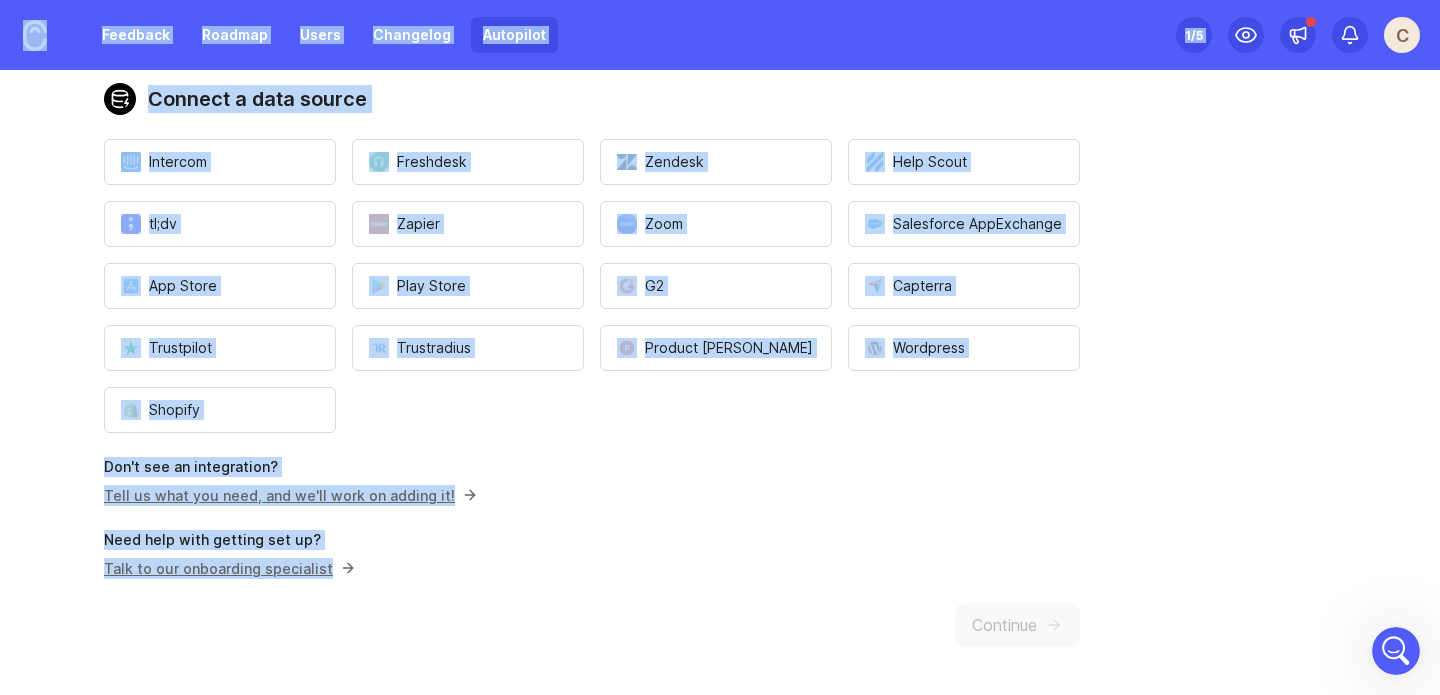 click on "Get Started with Autopilot 🎉 Quickly set up Canny by connecting as many data sources as you want to automatically gather feedback from your favorite tools. Learn more Connect a data source Intercom Freshdesk Zendesk Help Scout tl;dv Zapier Zoom Salesforce AppExchange App Store Play Store G2 Capterra Trustpilot Trustradius Product [PERSON_NAME] Wordpress Shopify Don't see an integration? Tell us what you need, and we'll work on adding it! Need help with getting set up? Talk to our onboarding specialist Continue" at bounding box center (592, 297) 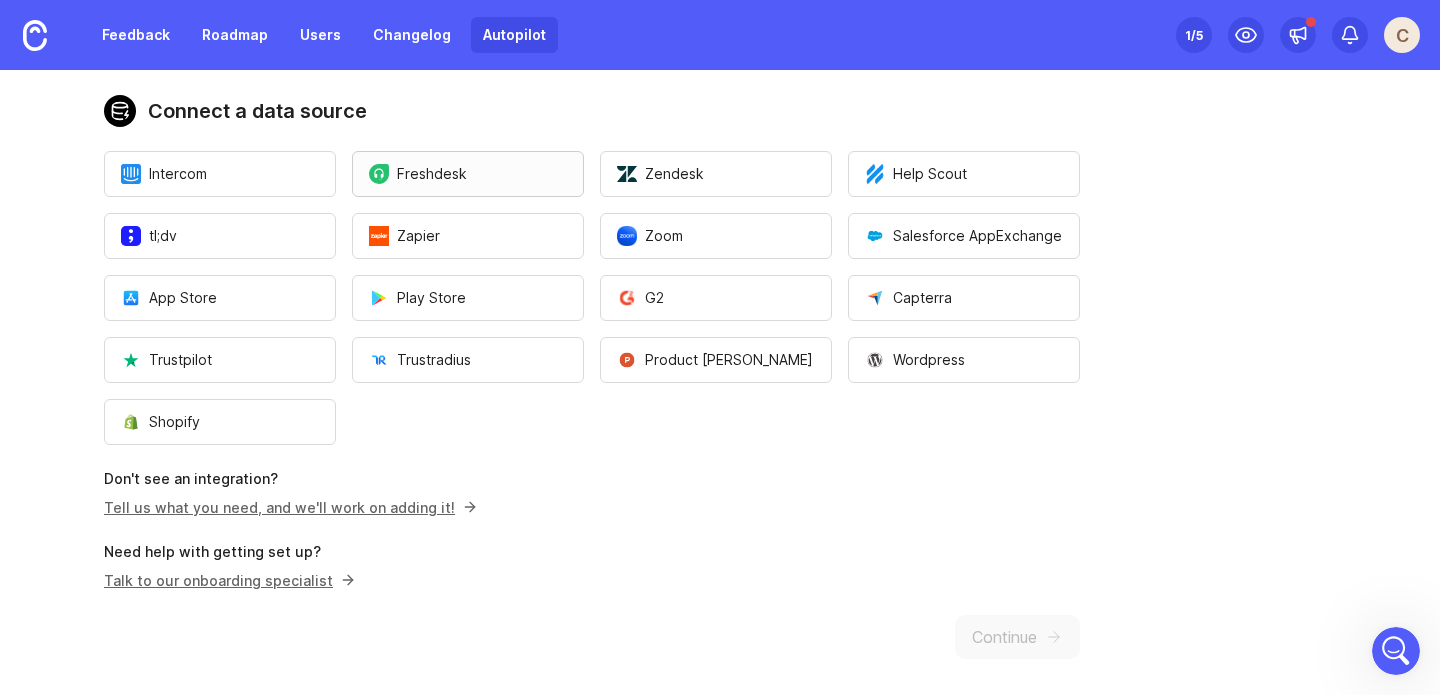 scroll, scrollTop: 171, scrollLeft: 0, axis: vertical 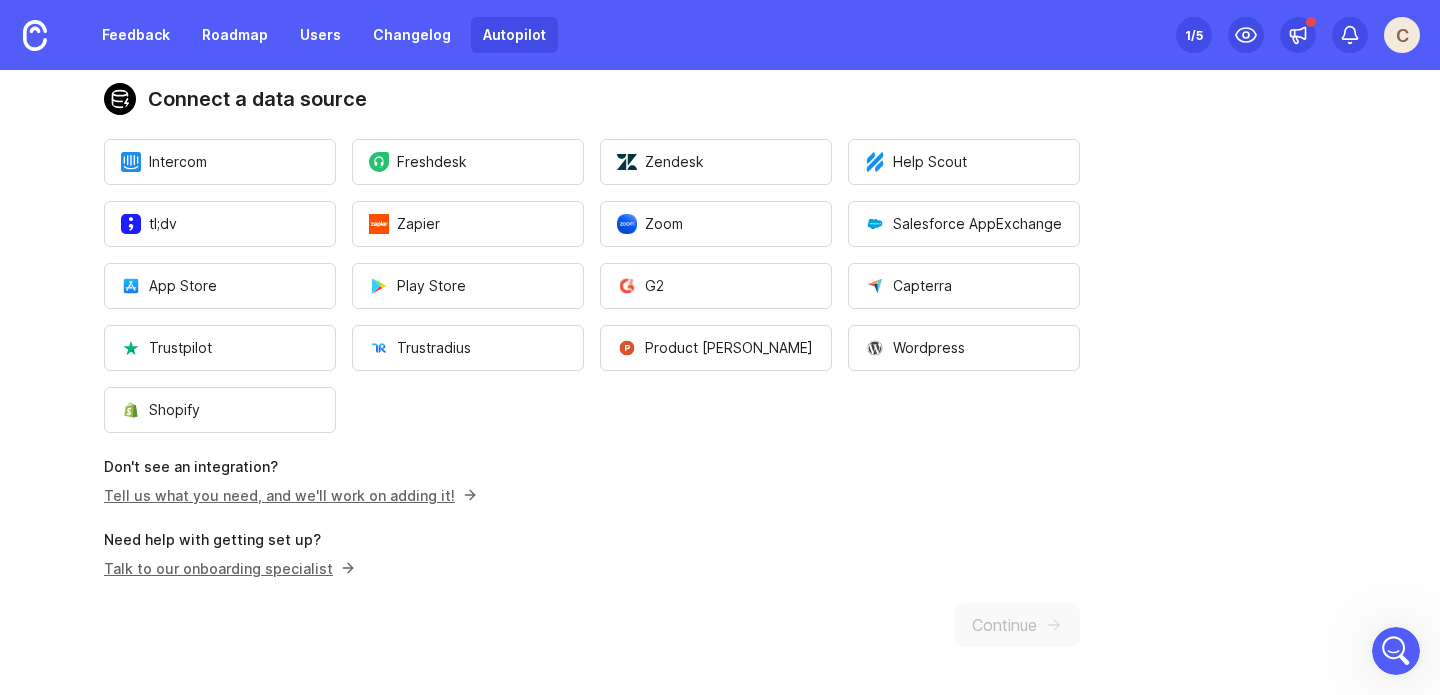 click on "1 /5" at bounding box center (1194, 35) 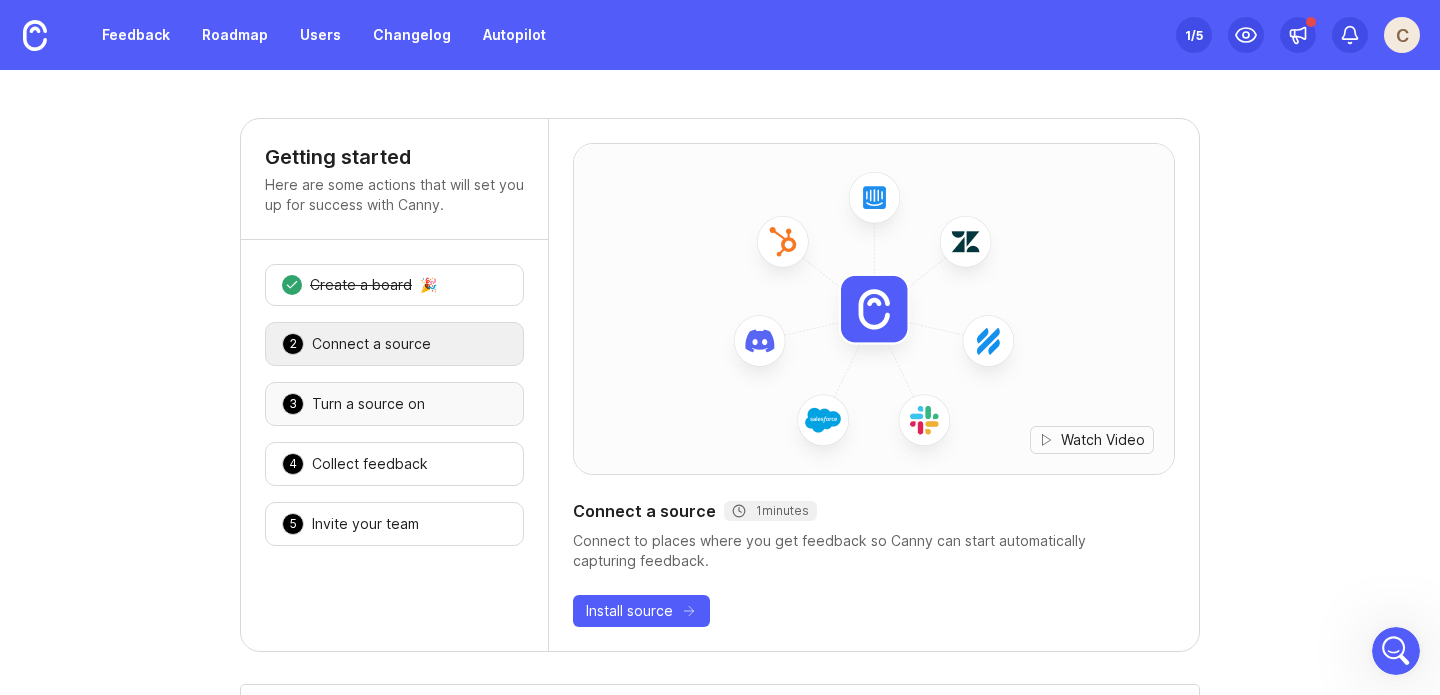 click on "3 Turn a source on 🎉" at bounding box center (394, 404) 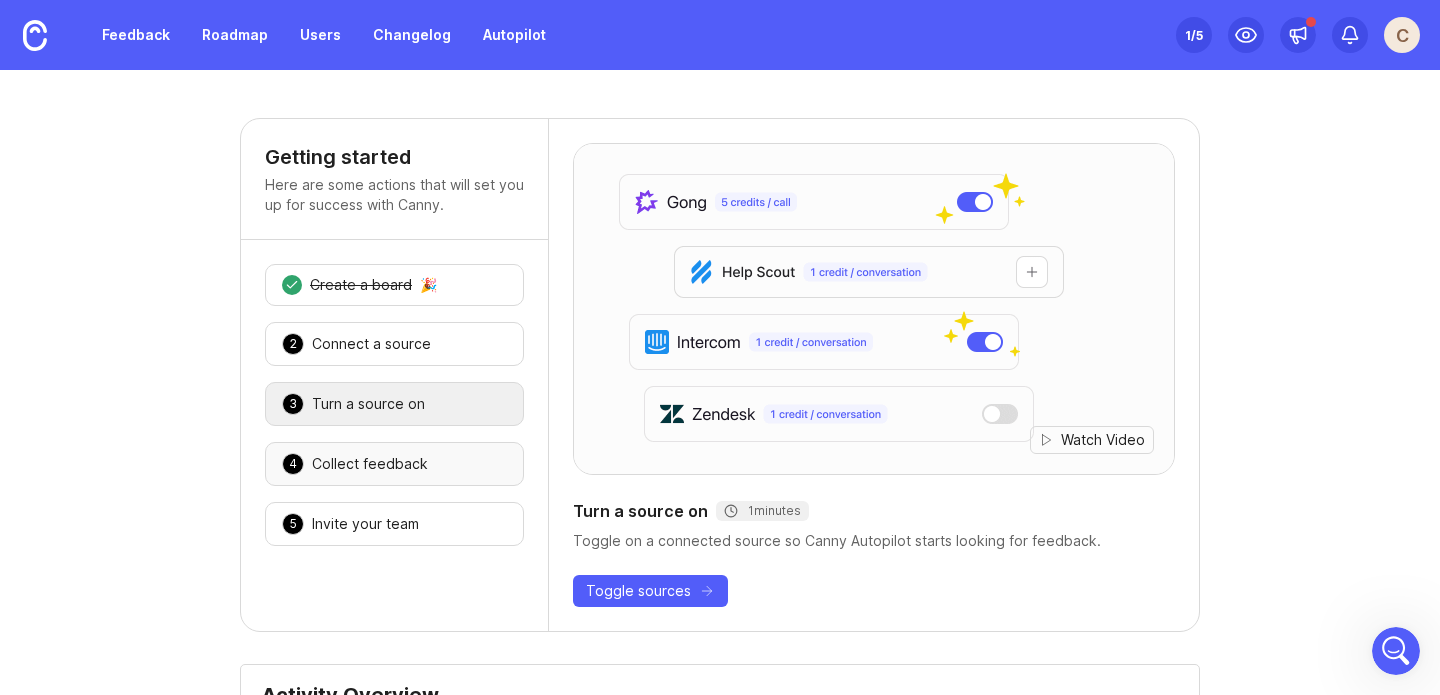 click on "4 Collect feedback 🎉" at bounding box center (394, 464) 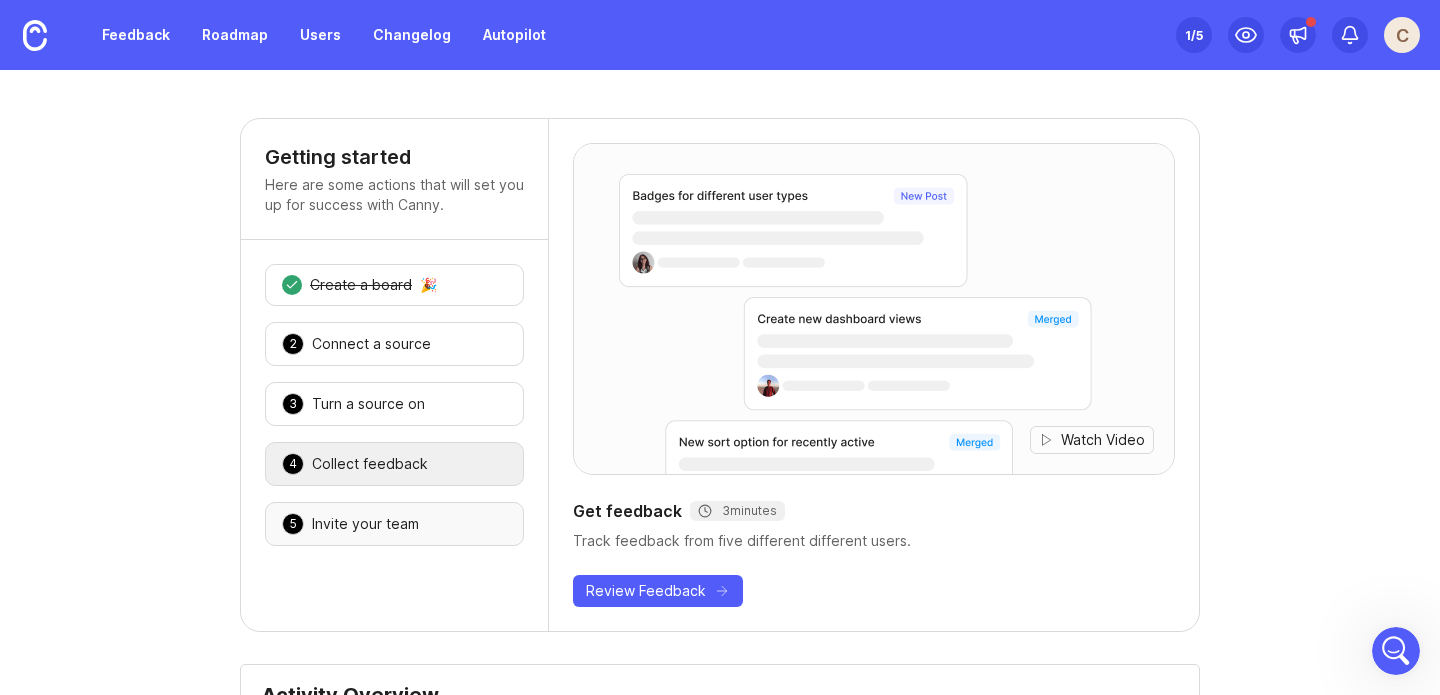 click on "5 Invite your team 🎉" at bounding box center [394, 524] 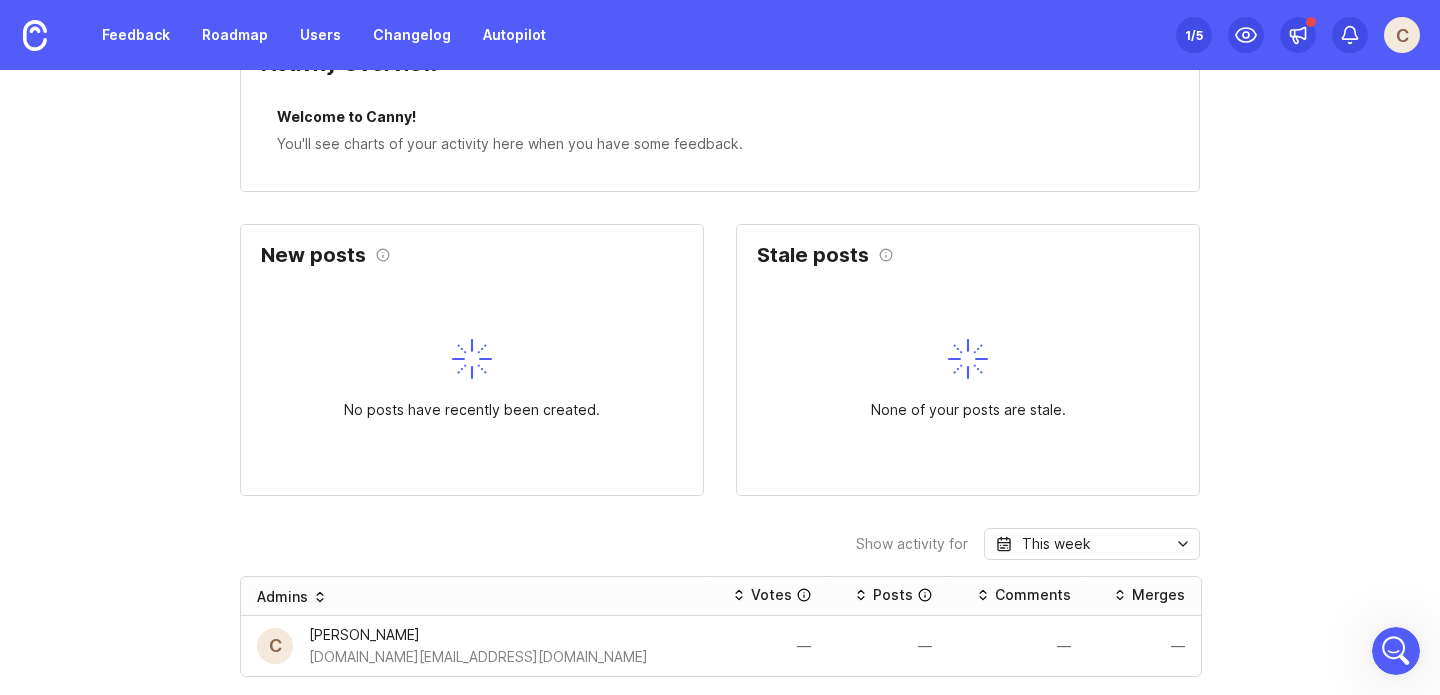 scroll, scrollTop: 682, scrollLeft: 0, axis: vertical 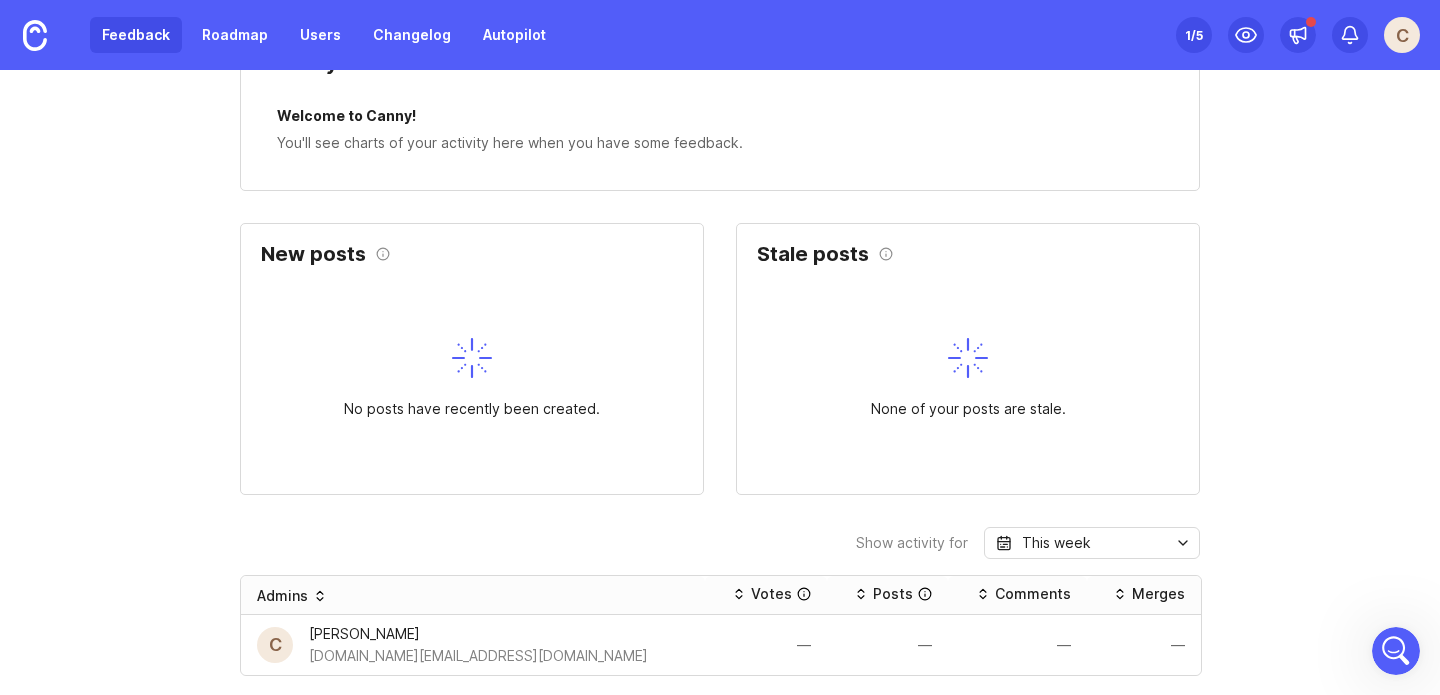 click on "Feedback" at bounding box center [136, 35] 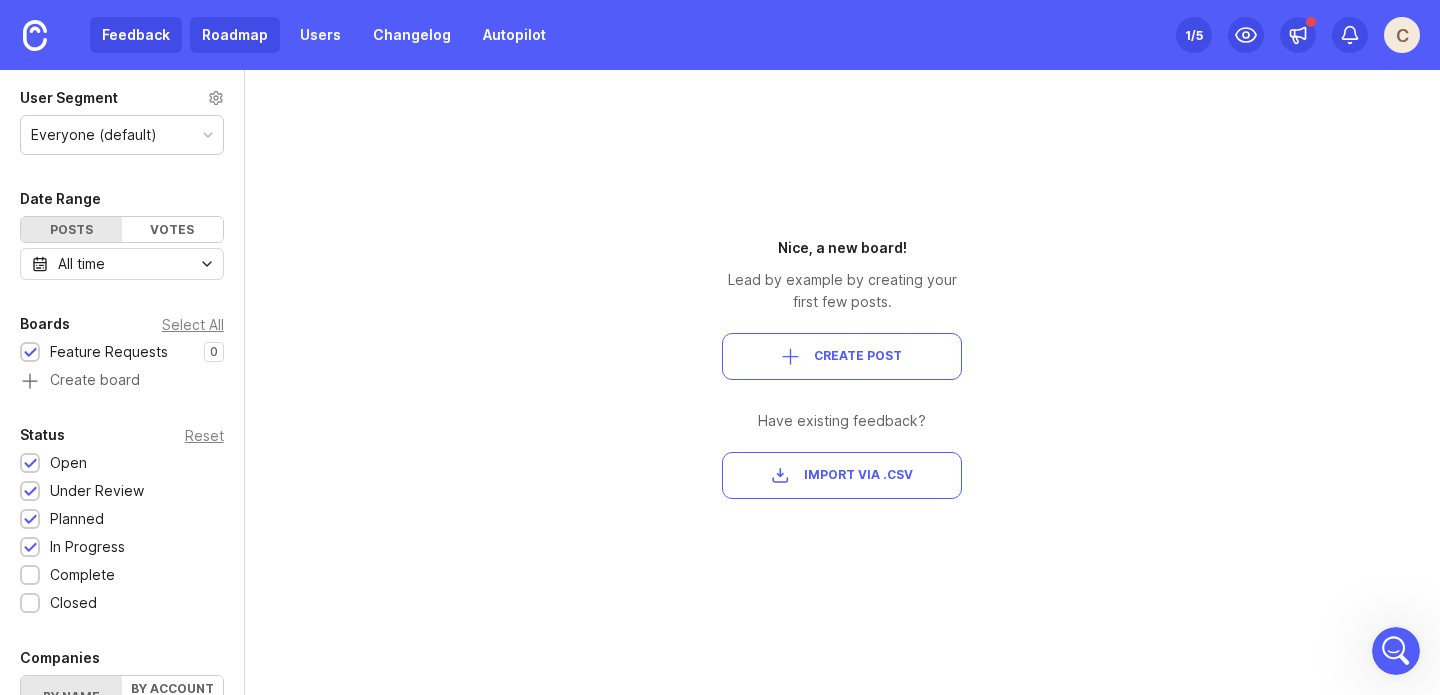 click on "Roadmap" at bounding box center (235, 35) 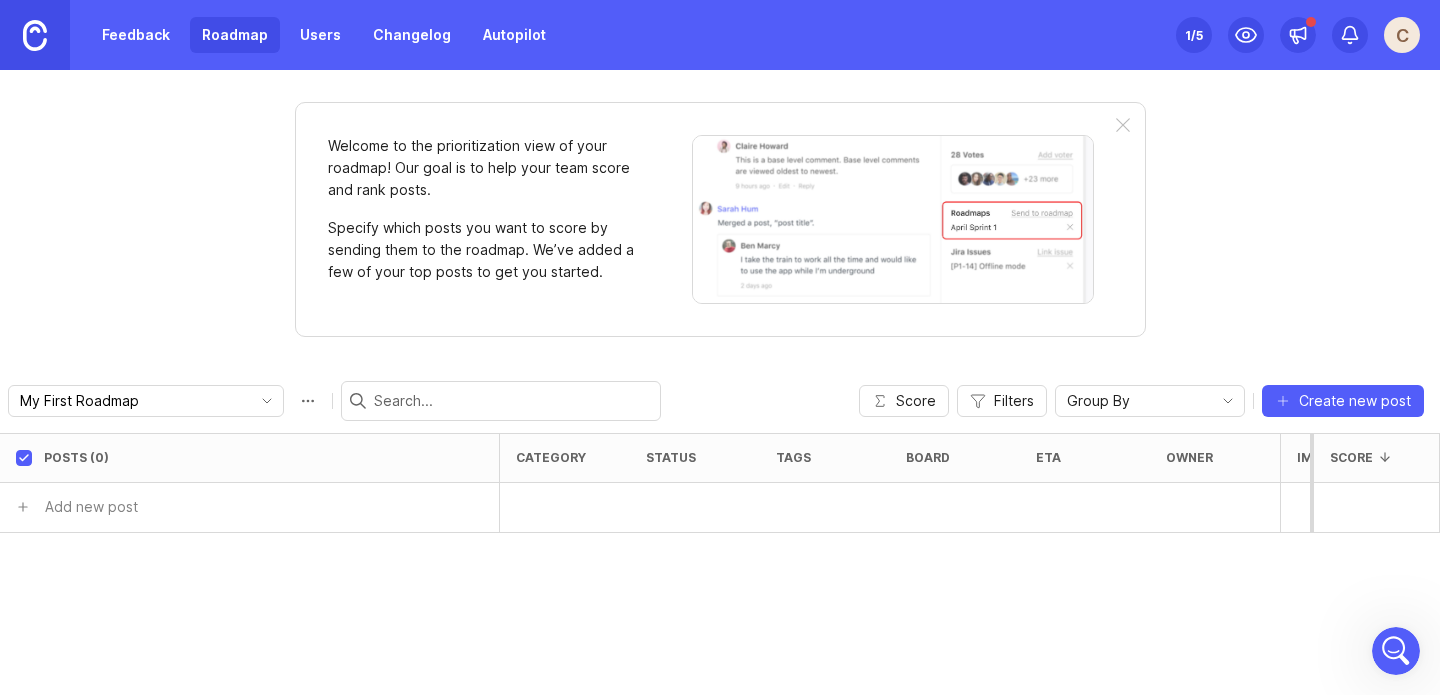 click at bounding box center (35, 35) 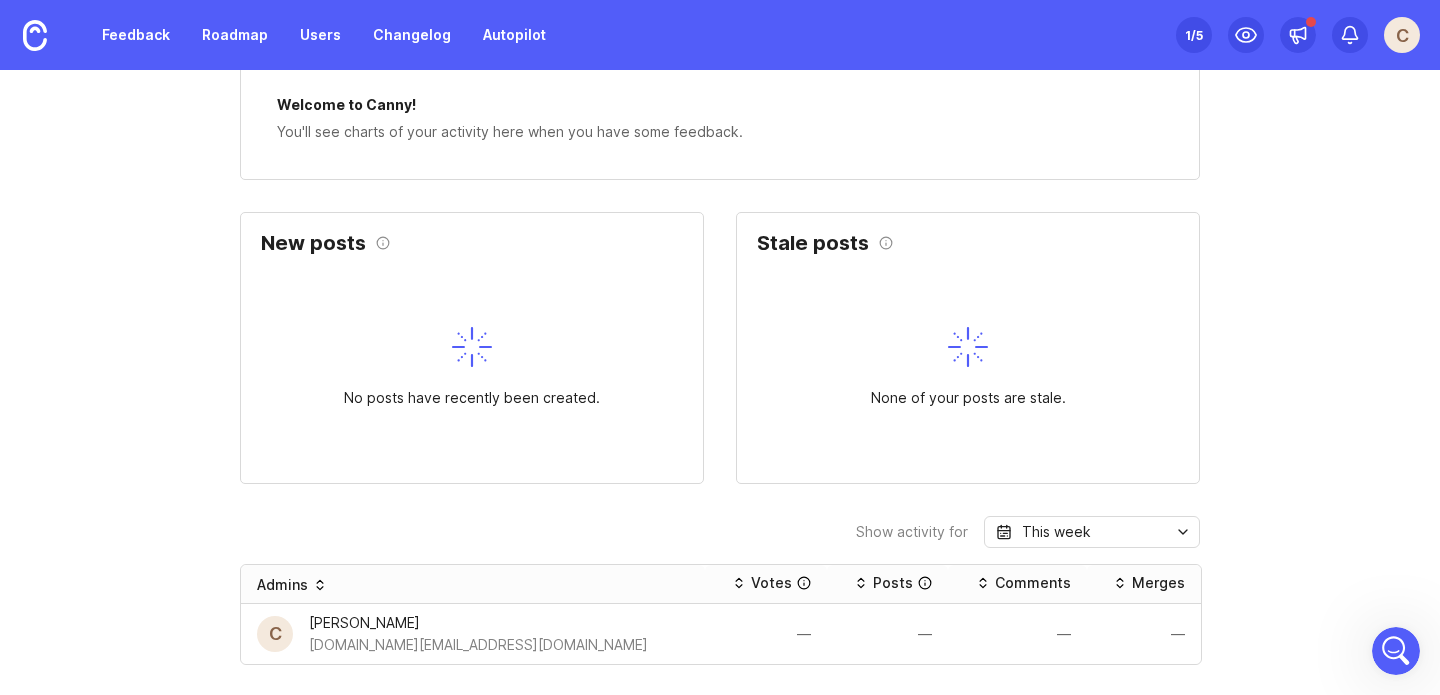 scroll, scrollTop: 0, scrollLeft: 0, axis: both 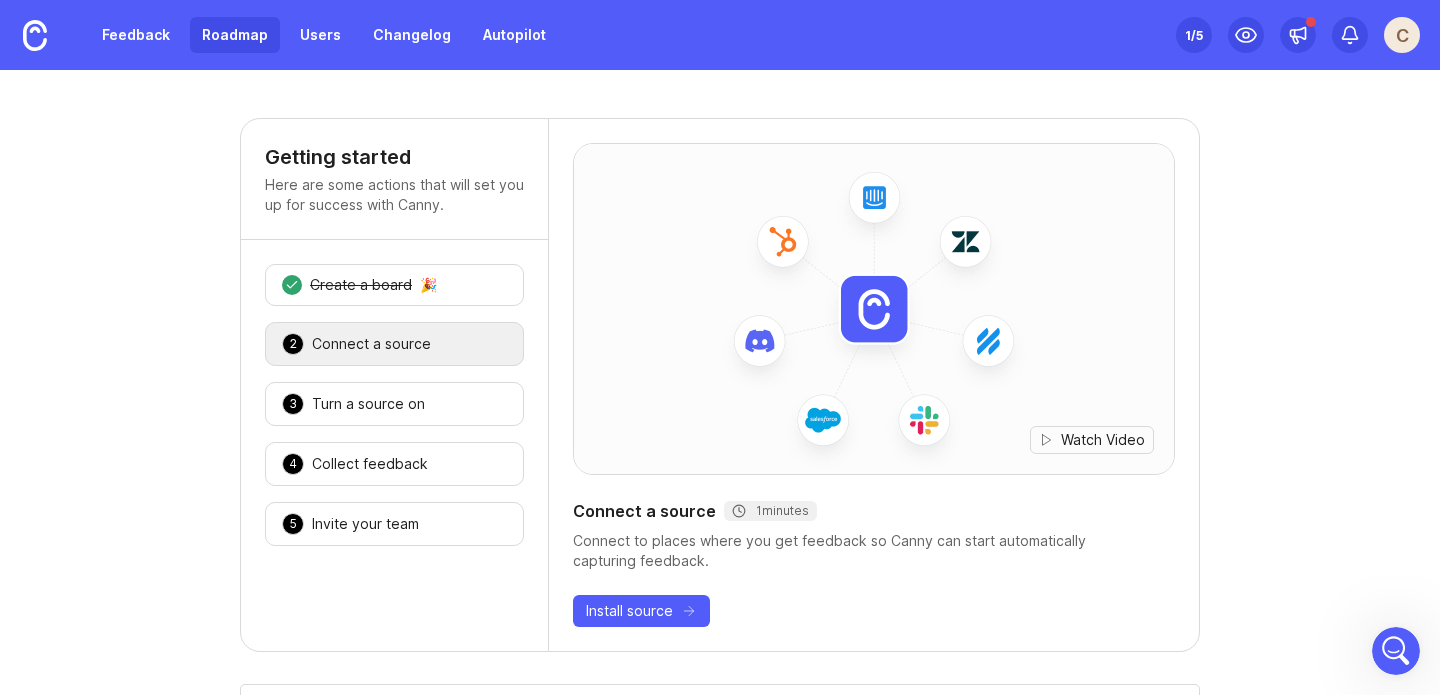 click on "Roadmap" at bounding box center (235, 35) 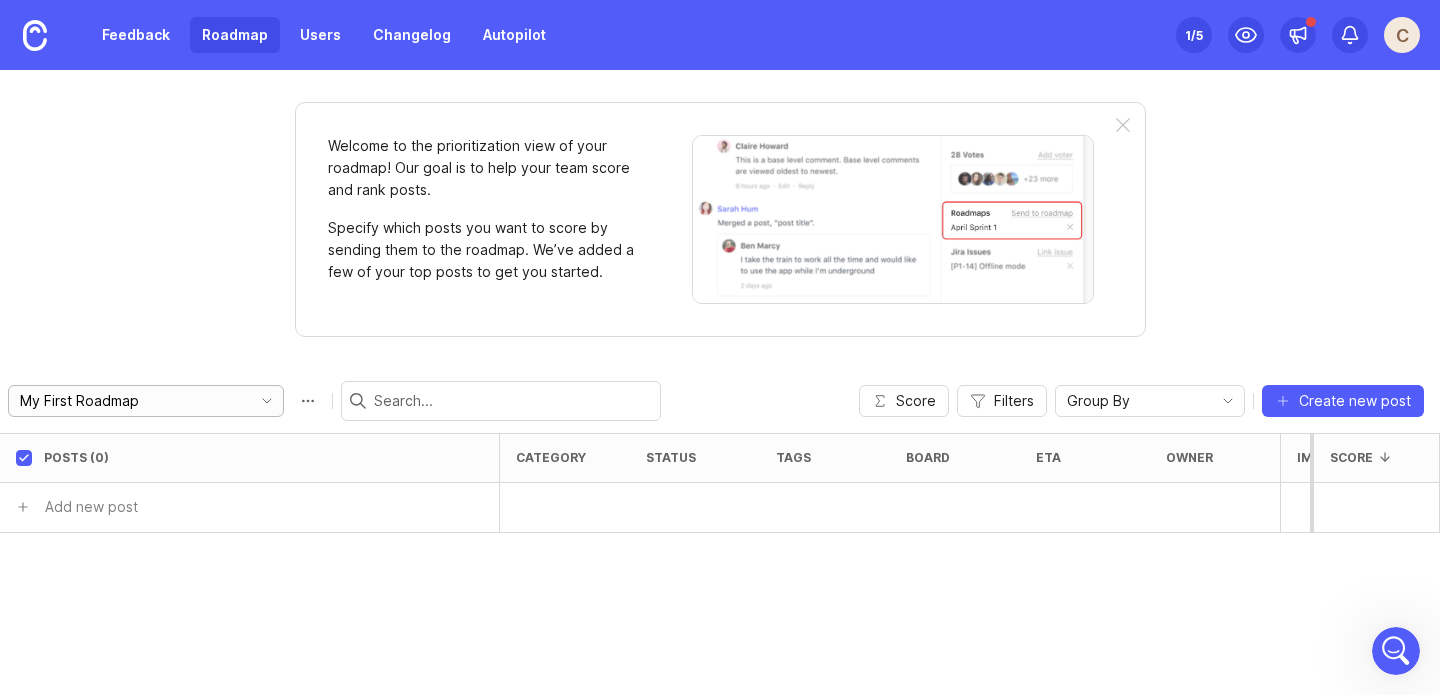 click on "My First Roadmap" at bounding box center (130, 401) 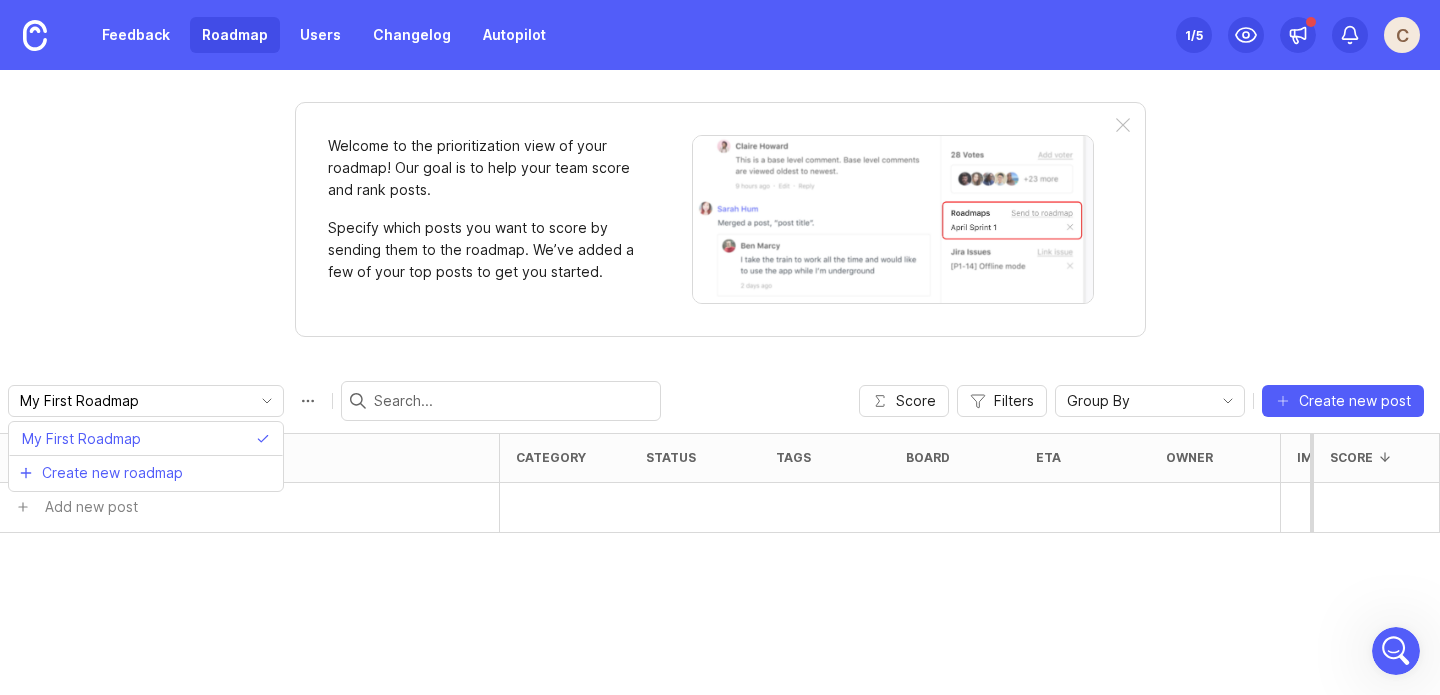 click on "Welcome to the prioritization view of your roadmap! Our goal is to help your team score and rank posts. Specify which posts you want to score by sending them to the roadmap. We’ve added a few of your top posts to get you started. My First Roadmap My First Roadmap Create new roadmap Score Filters  Group By Board Category Owner Status Create new post Posts (0) category status tags board eta owner Impact Votes Effort Score Add new post" at bounding box center [720, 382] 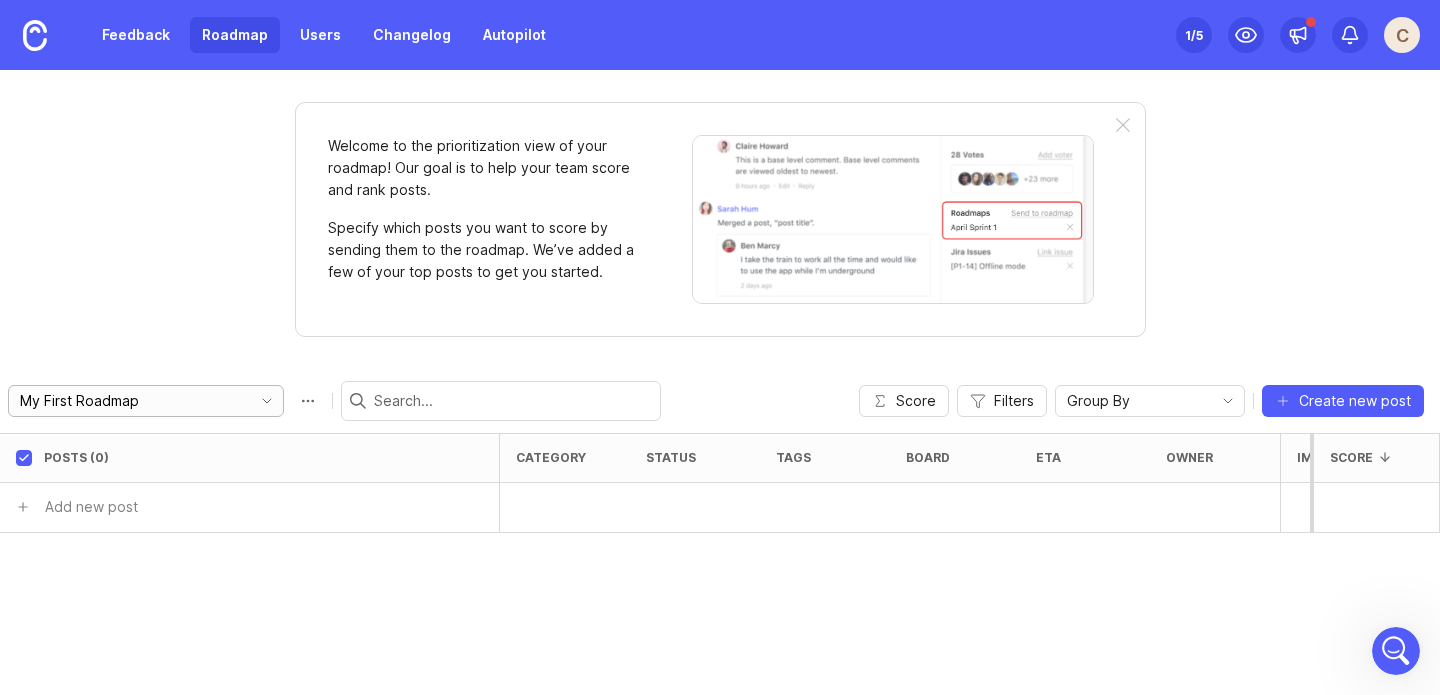 click on "My First Roadmap" at bounding box center [130, 401] 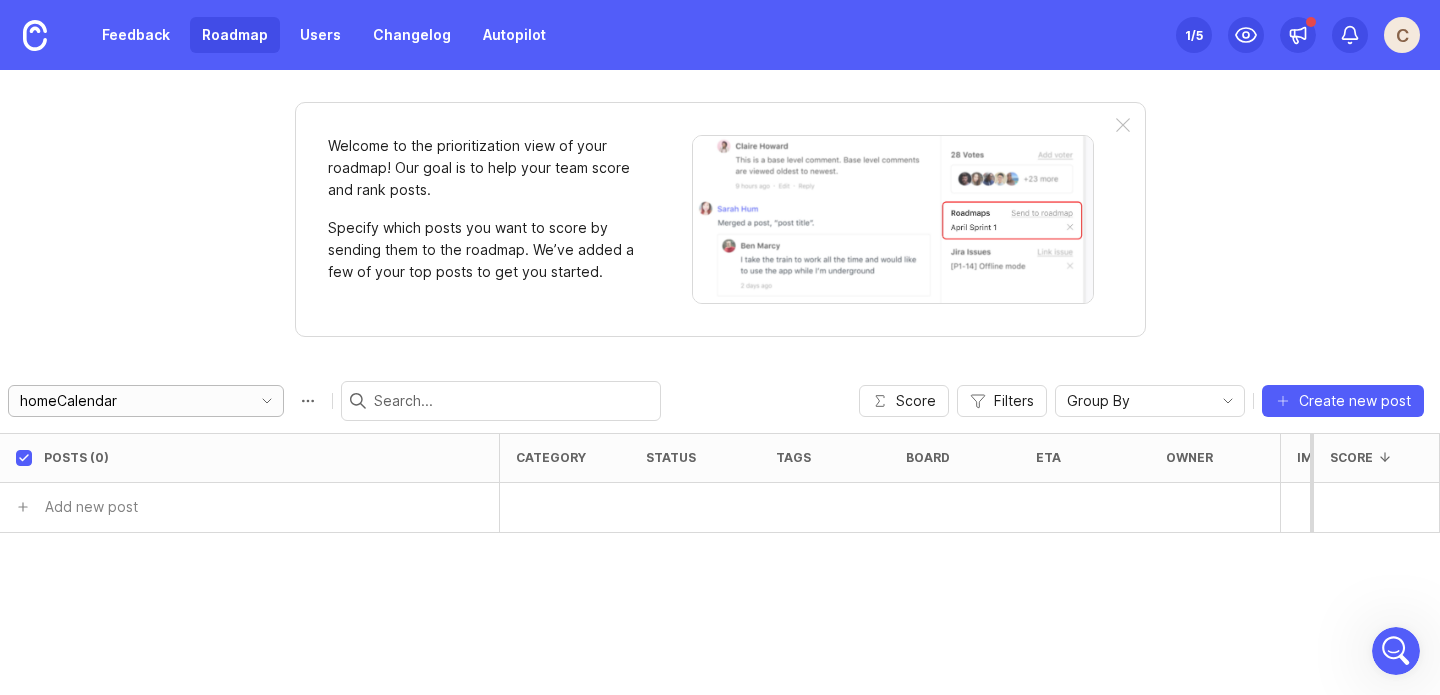 type on "homeCalendar" 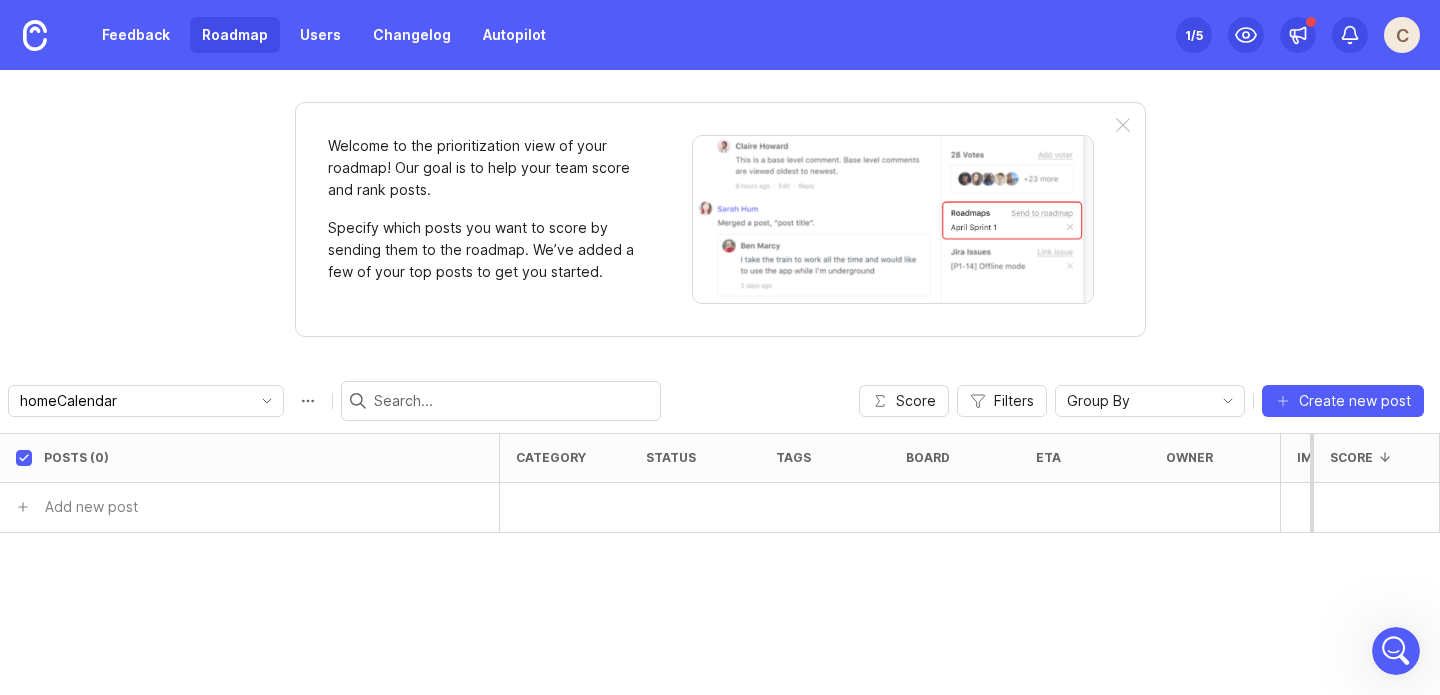 type 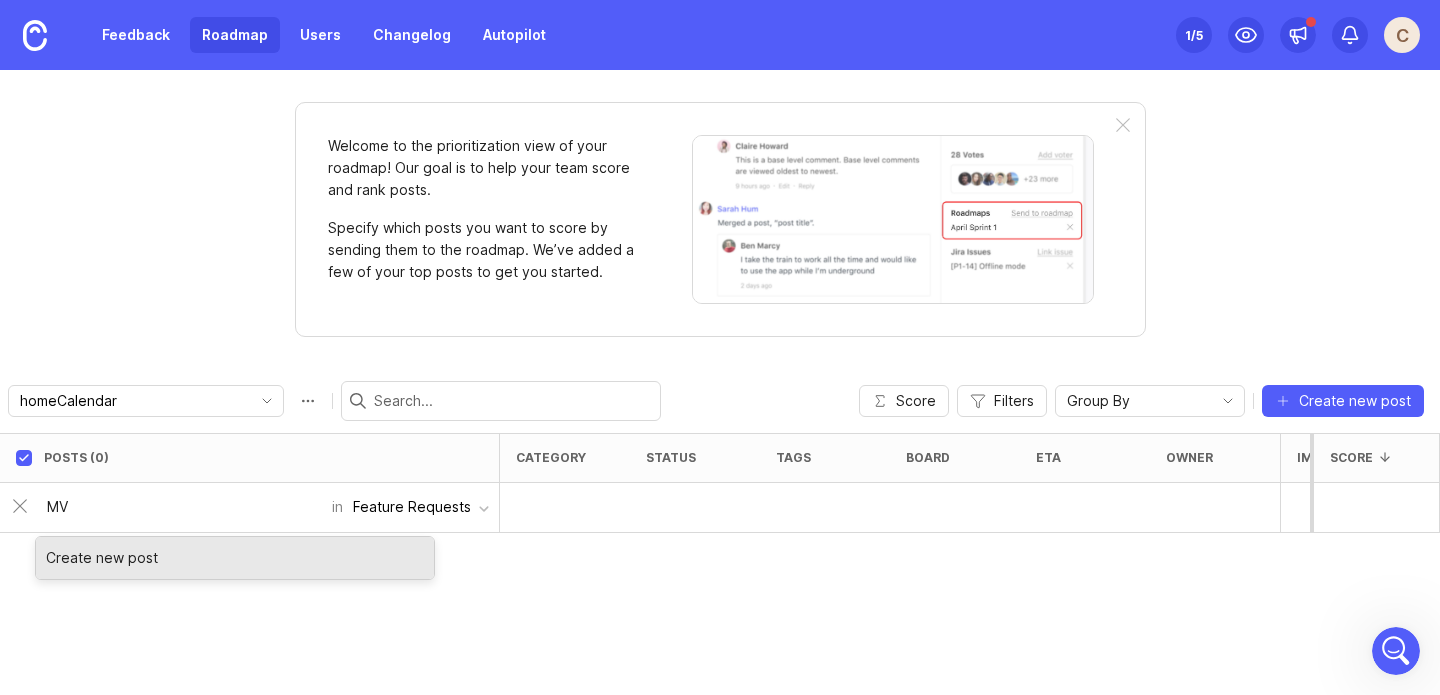 type on "M" 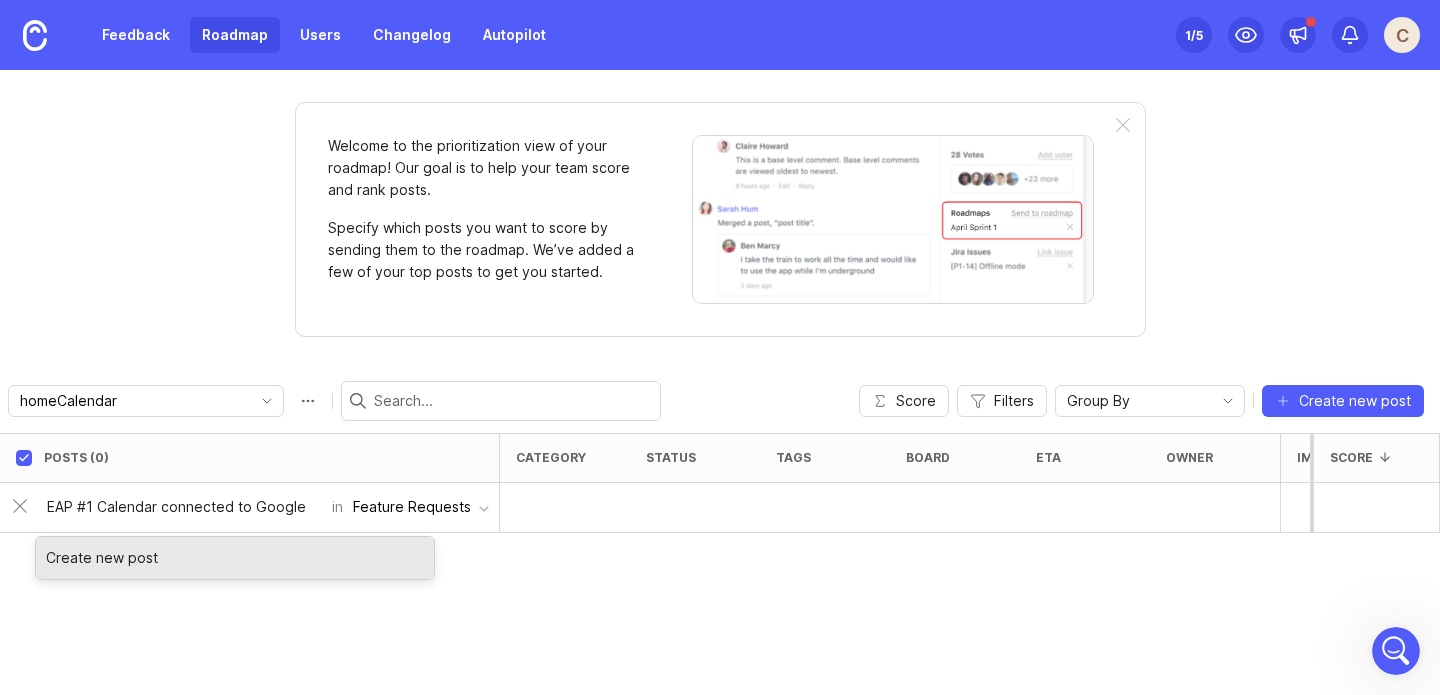 type on "EAP #1 Calendar connected to Google" 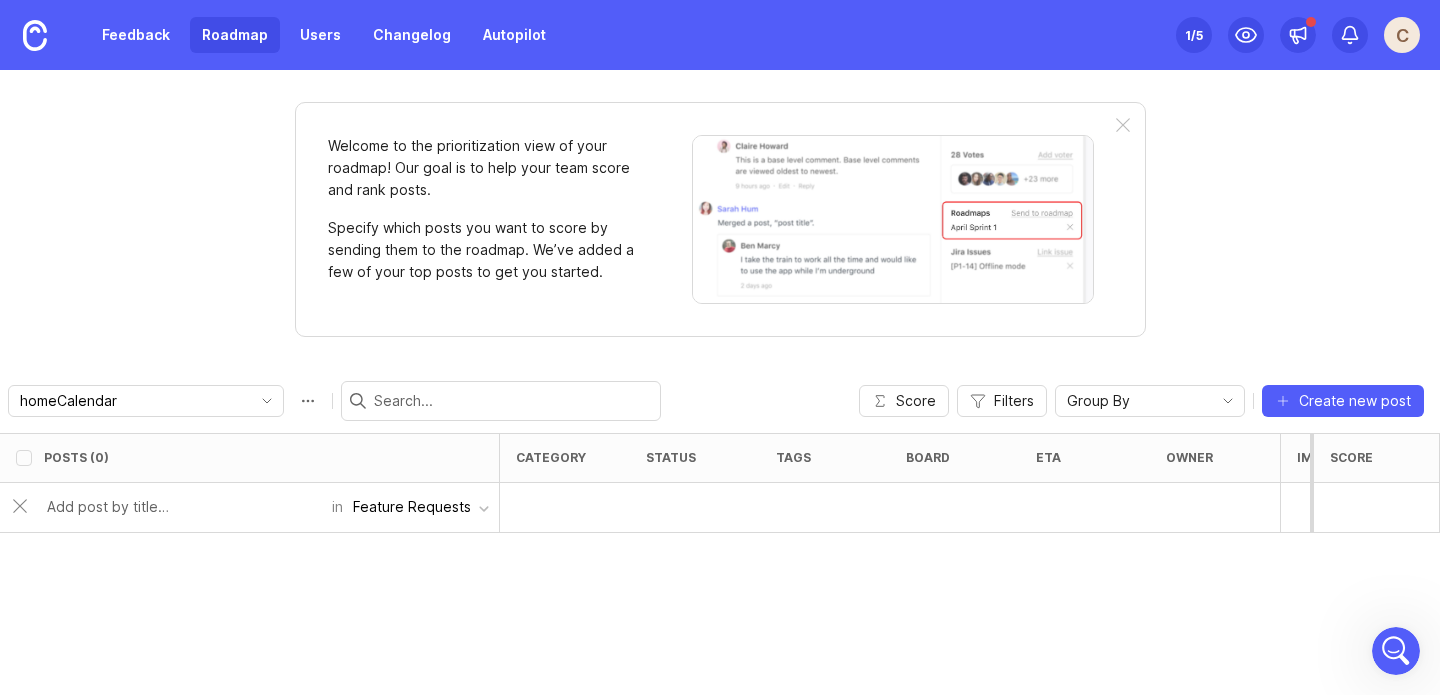 checkbox on "false" 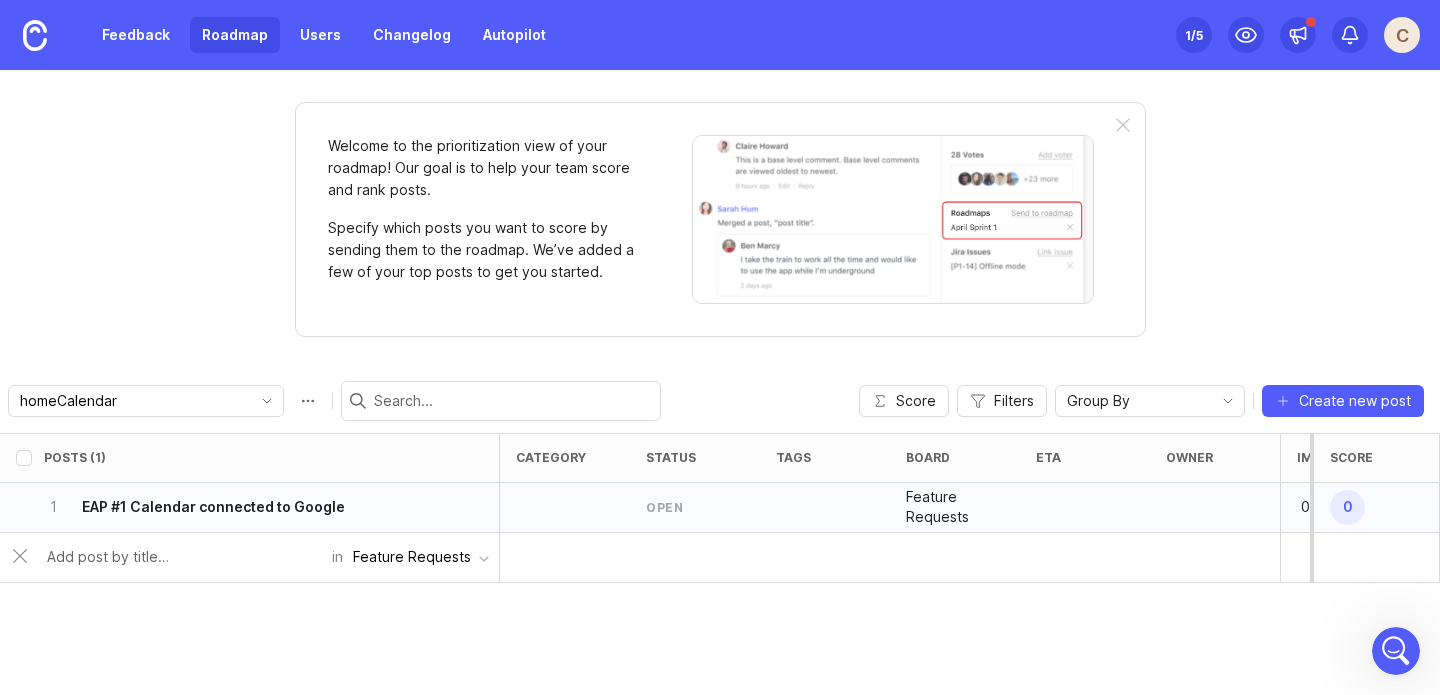 click at bounding box center (565, 508) 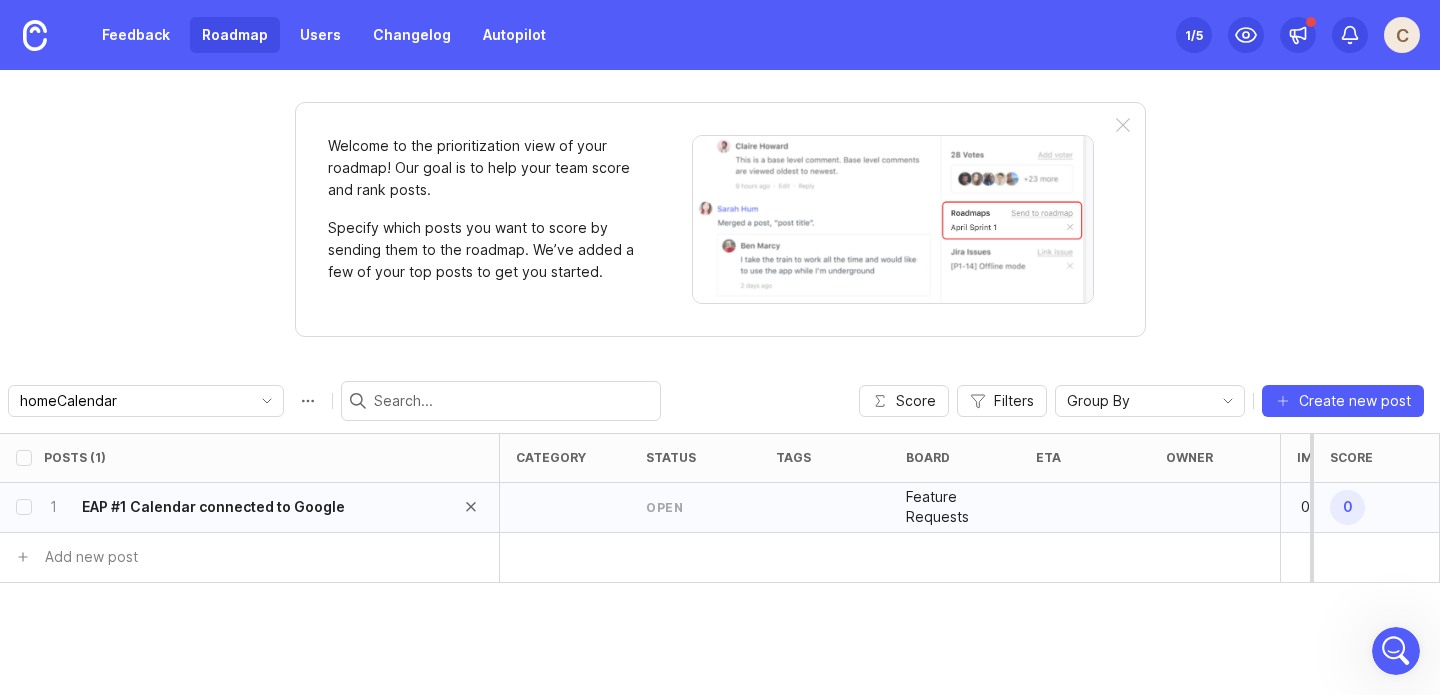 click on "EAP #1 Calendar connected to Google" at bounding box center [213, 507] 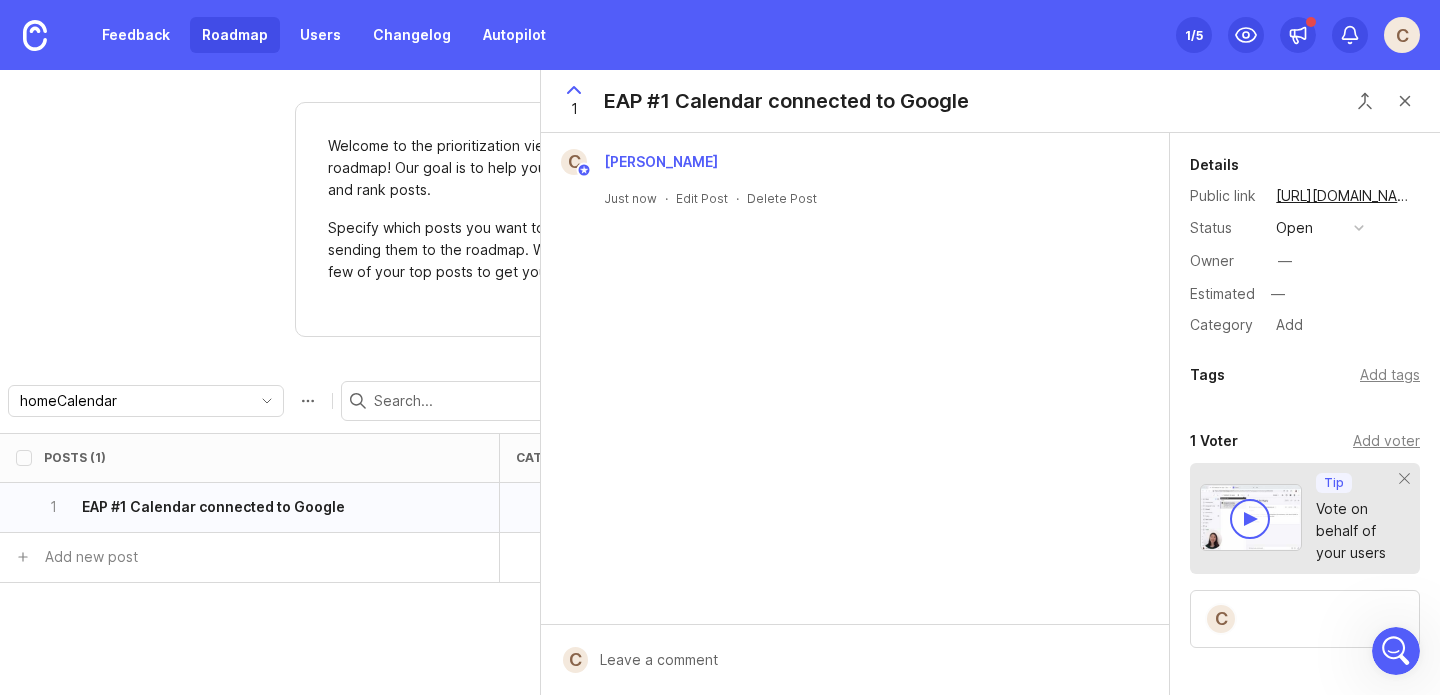 scroll, scrollTop: 790, scrollLeft: 0, axis: vertical 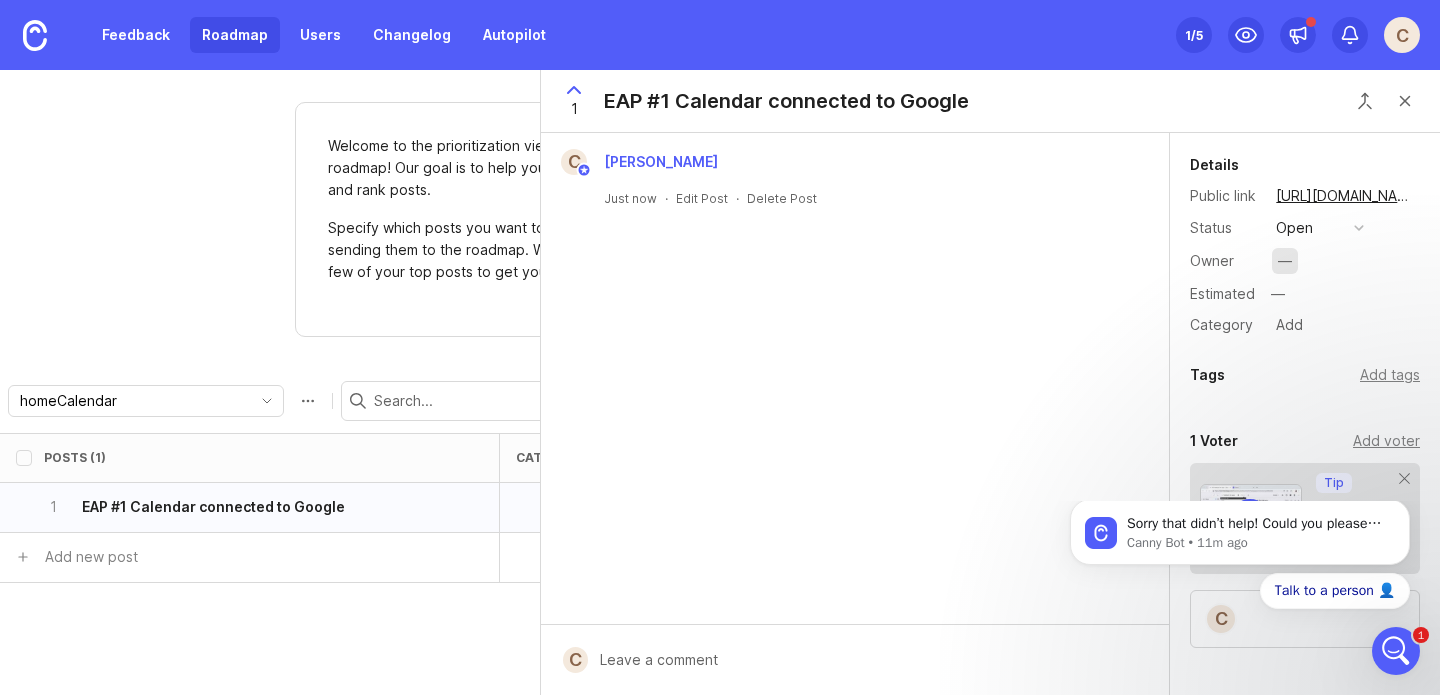 click on "—" at bounding box center (1285, 261) 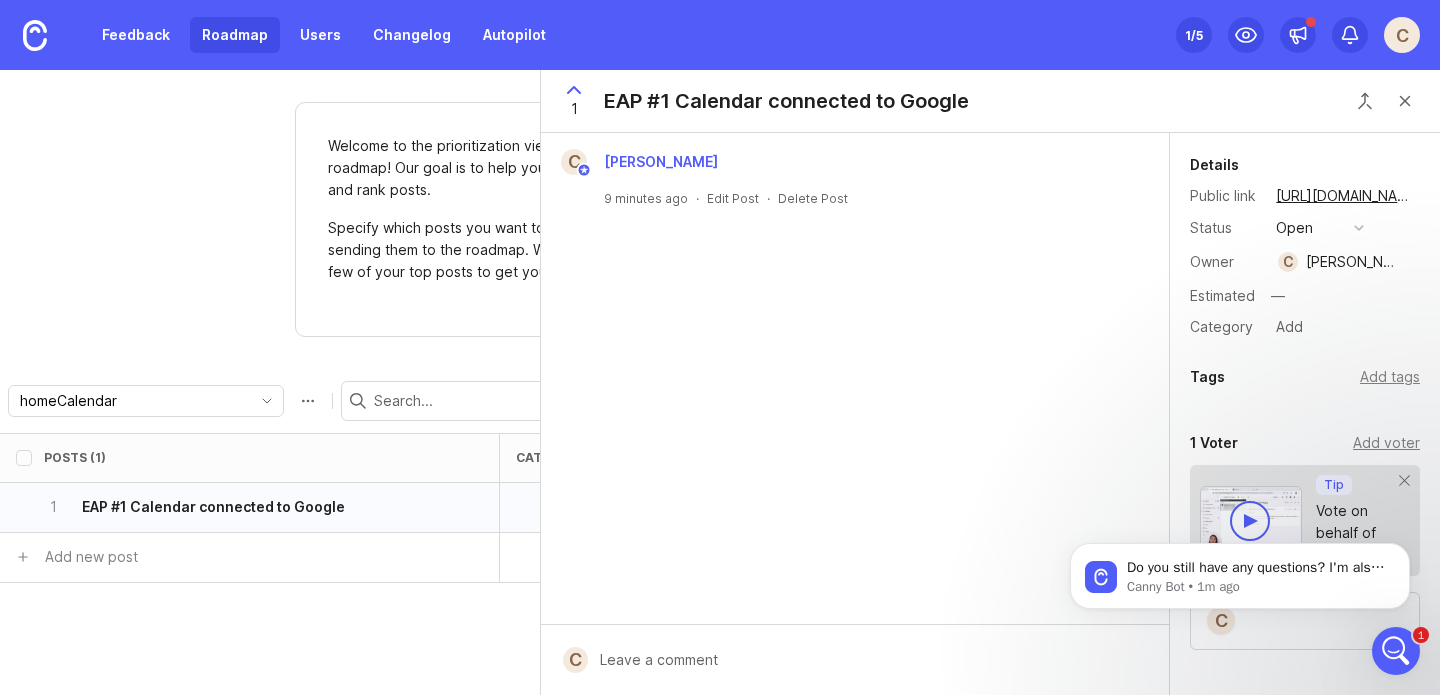 click on "C [PERSON_NAME] 9 minutes ago · Edit Post · Delete Post" at bounding box center (855, 378) 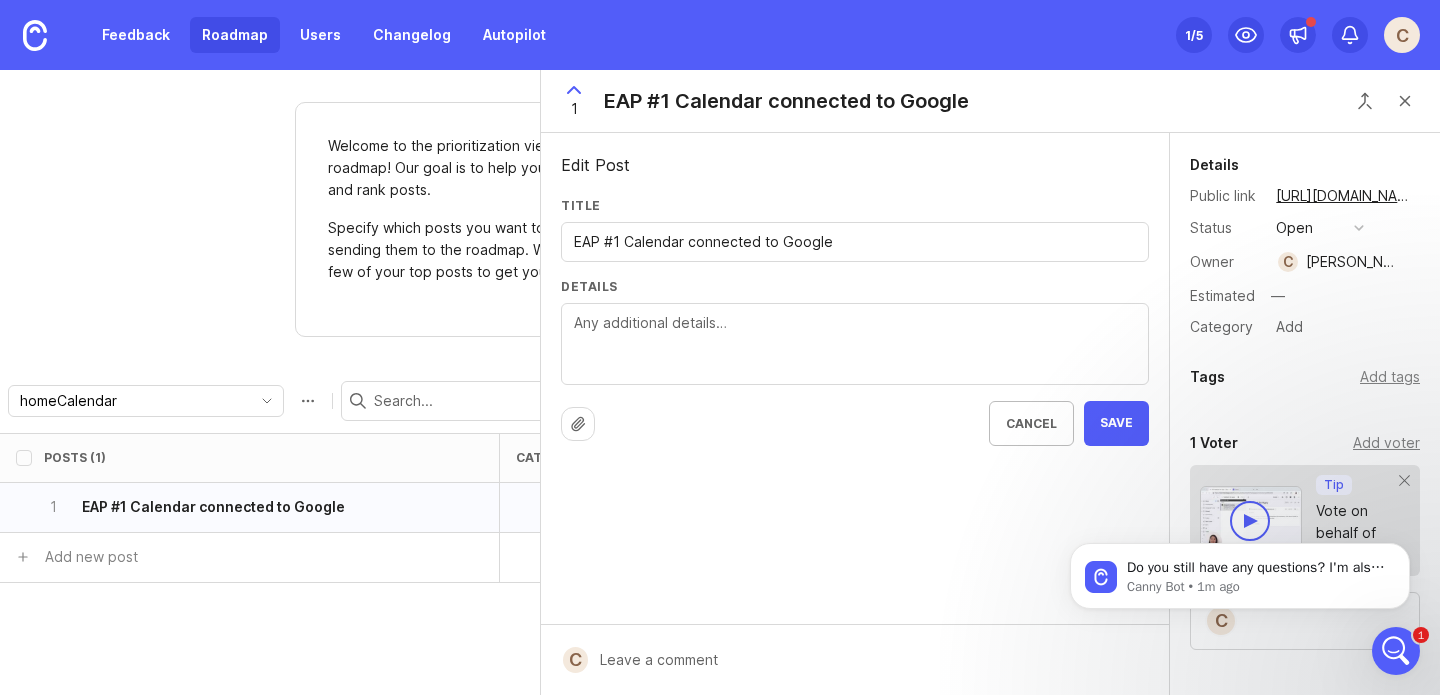click on "Details" at bounding box center [855, 345] 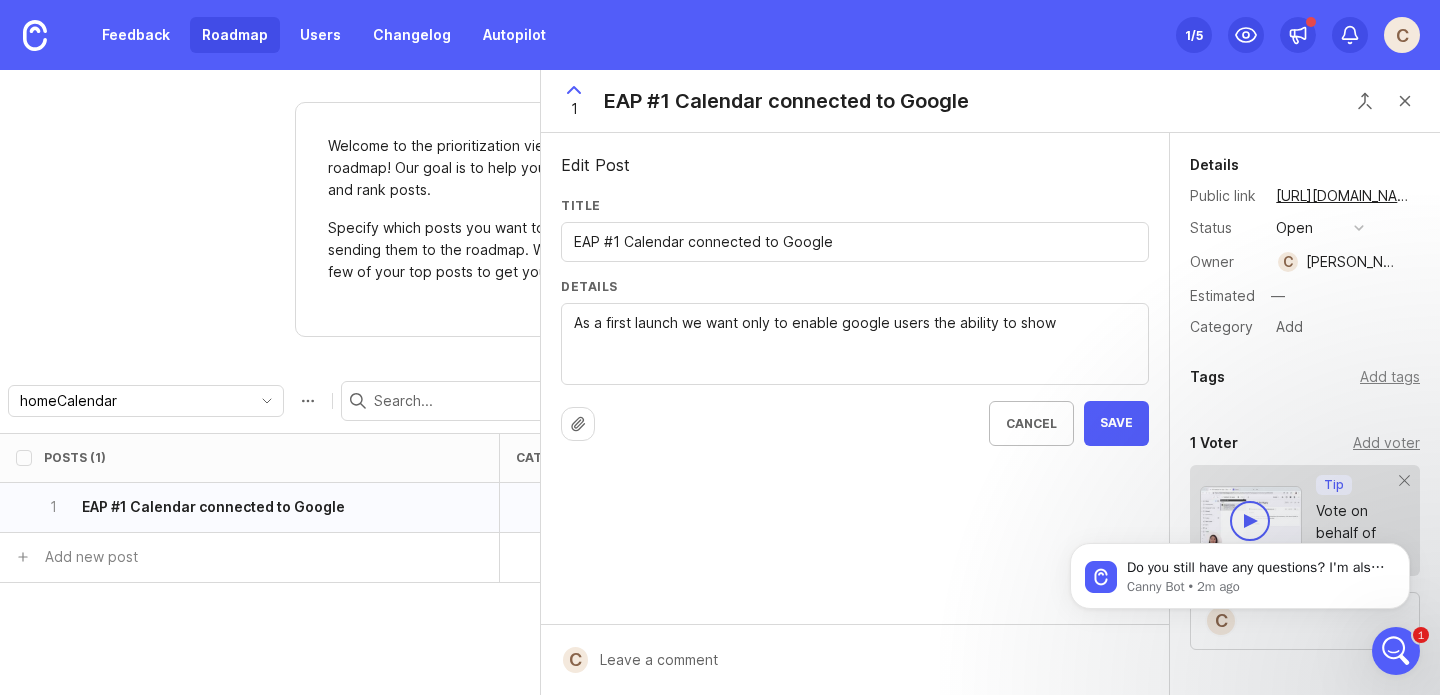 click on "As a first launch we want only to enable google users the ability to show" at bounding box center [855, 345] 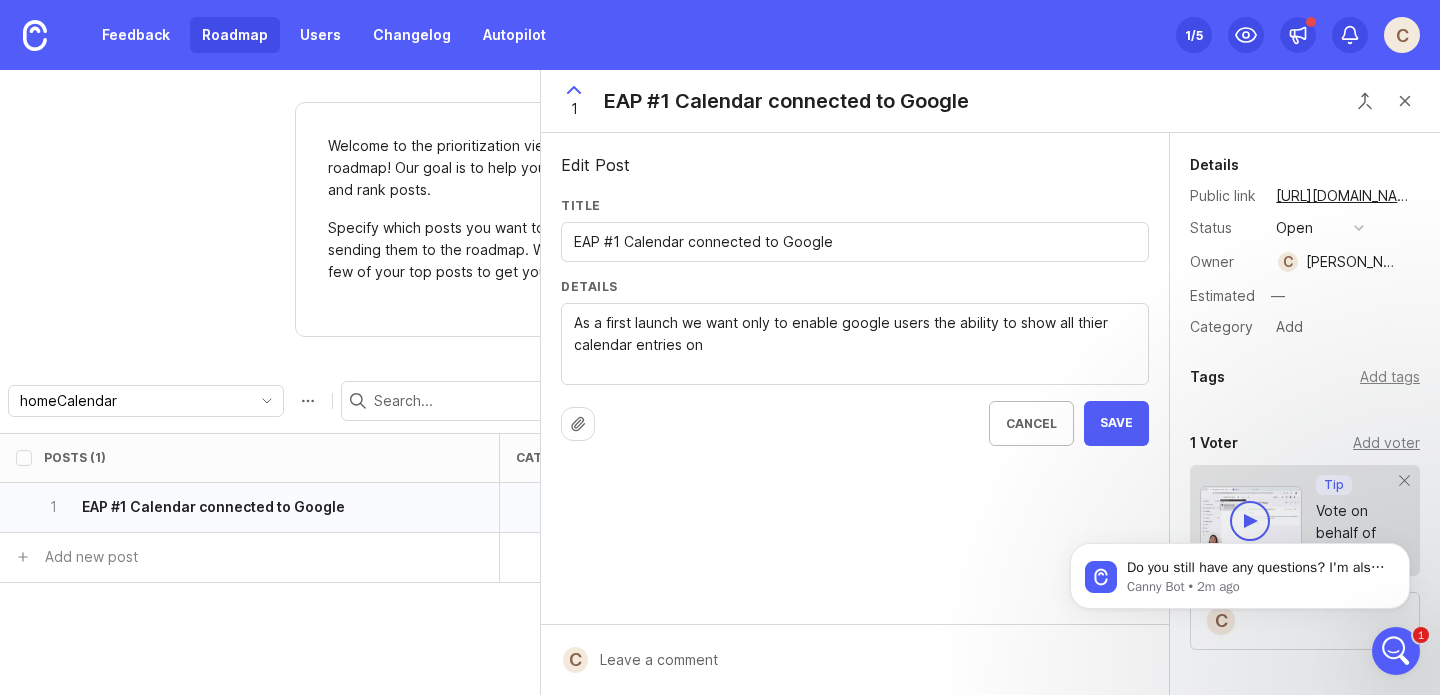 click on "As a first launch we want only to enable google users the ability to show all thier calendar entries on" at bounding box center (855, 345) 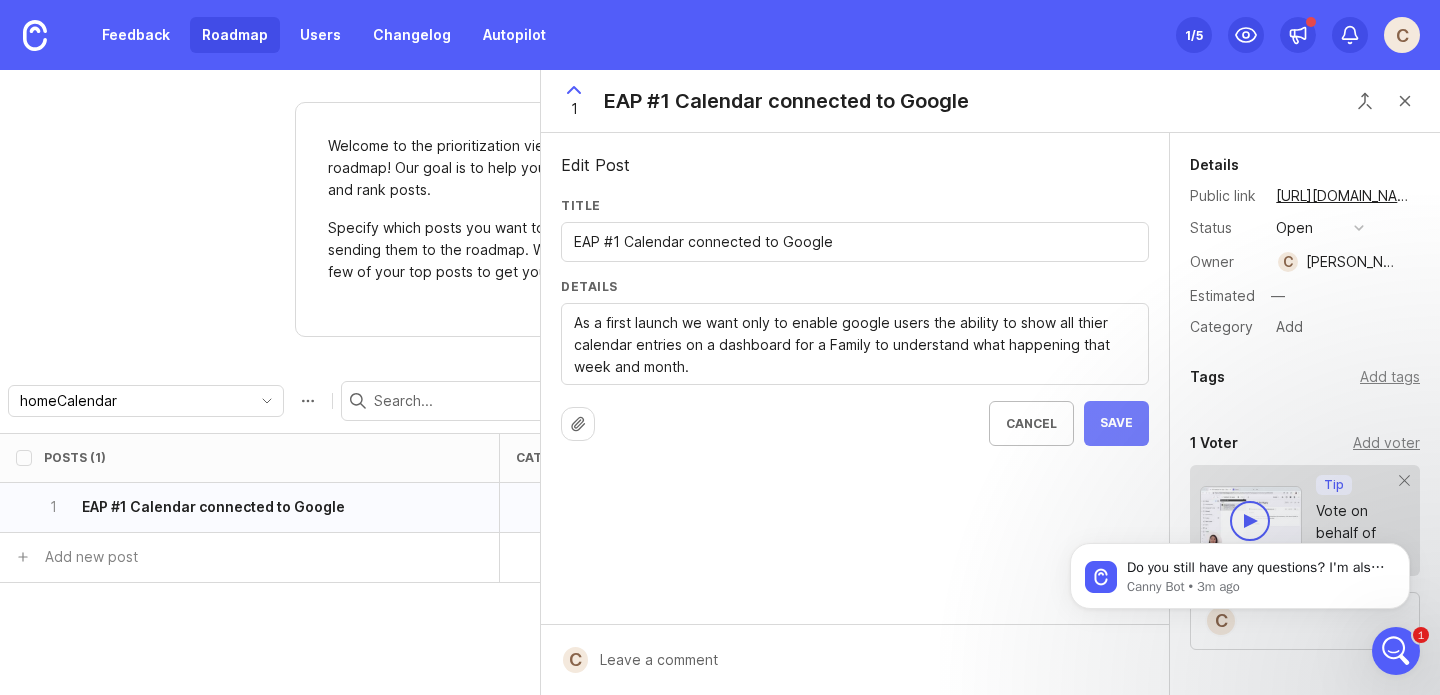 type on "As a first launch we want only to enable google users the ability to show all thier calendar entries on a dashboard for a Family to understand what happening that week and month." 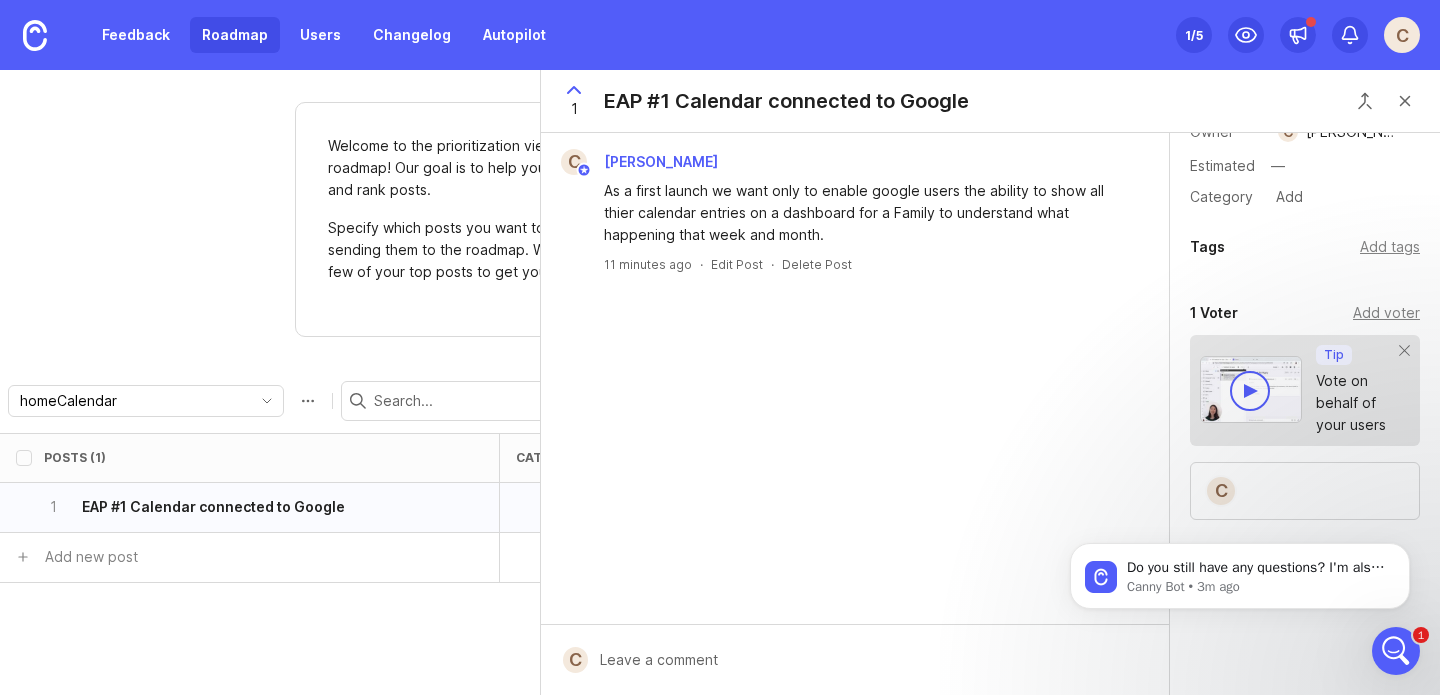 scroll, scrollTop: 135, scrollLeft: 0, axis: vertical 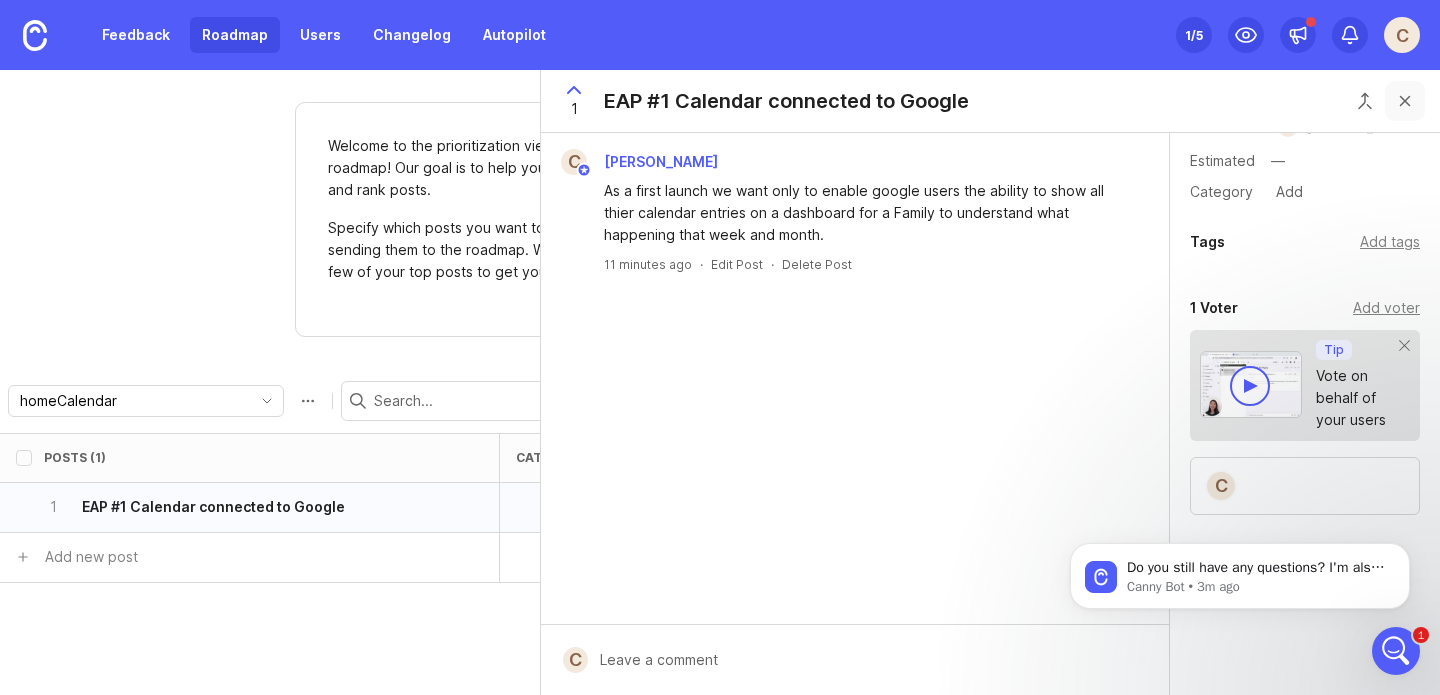 click at bounding box center (1405, 101) 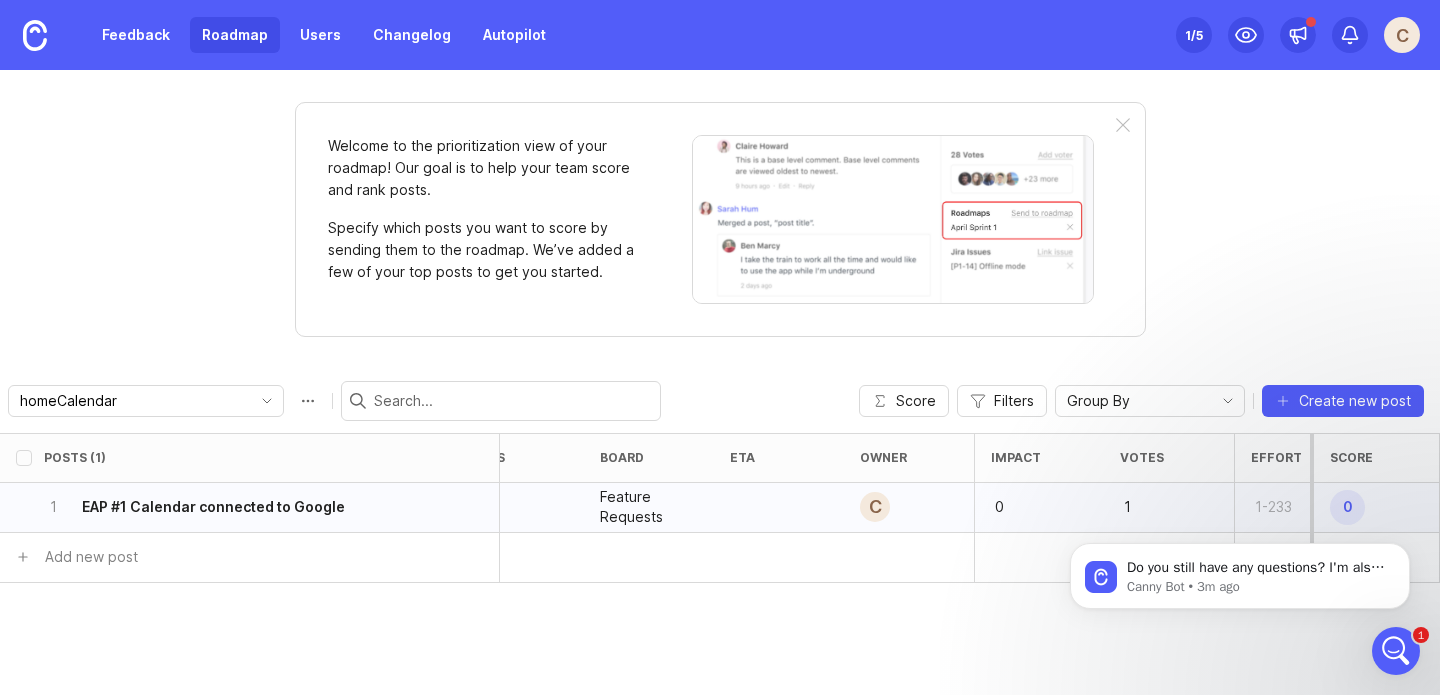 scroll, scrollTop: 0, scrollLeft: 360, axis: horizontal 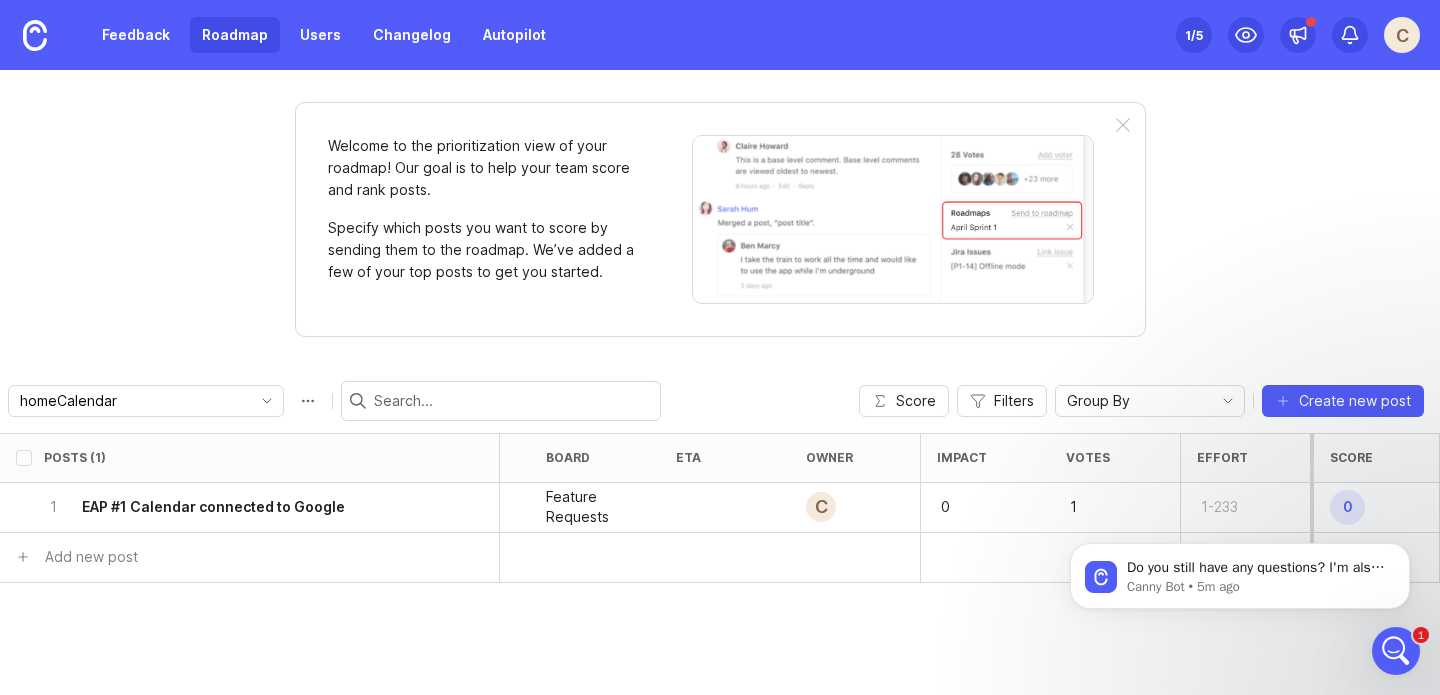 click on "Welcome to the prioritization view of your roadmap! Our goal is to help your team score and rank posts. Specify which posts you want to score by sending them to the roadmap. We’ve added a few of your top posts to get you started. homeCalendar No results found Create new roadmap Score Filters  Group By Board Category Owner Status Create new post Posts (1) category status tags board eta owner Impact Votes Effort Score 1 EAP #1 Calendar connected to Google open Feature Requests C 0 1 1-233 0 Add new post" at bounding box center (720, 382) 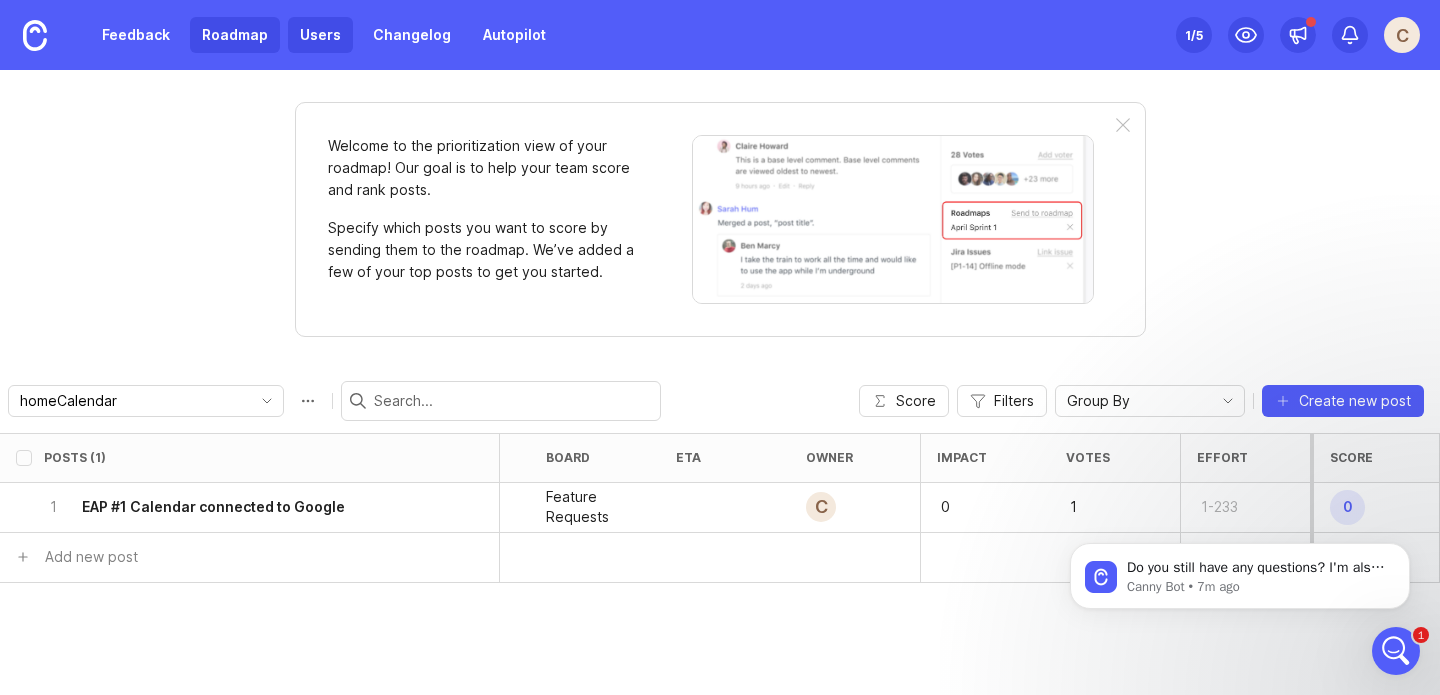 click on "Users" at bounding box center [320, 35] 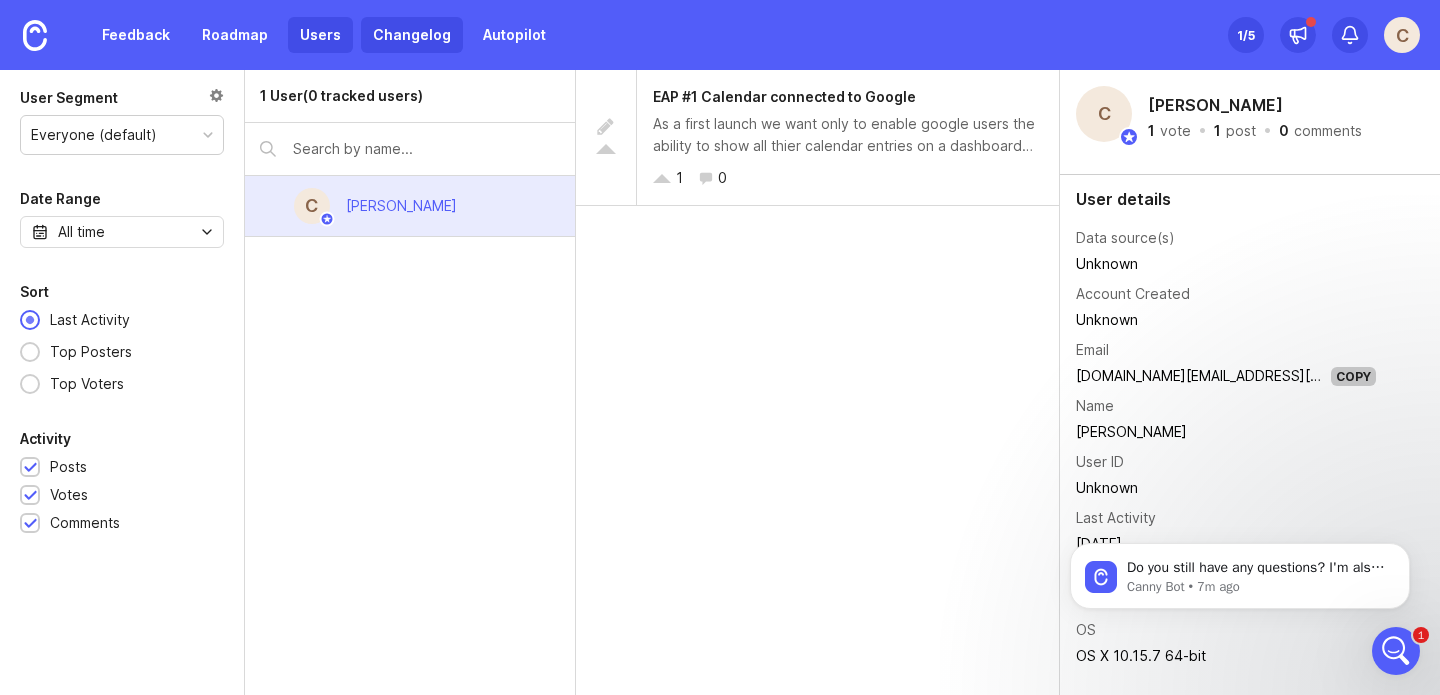 click on "Changelog" at bounding box center [412, 35] 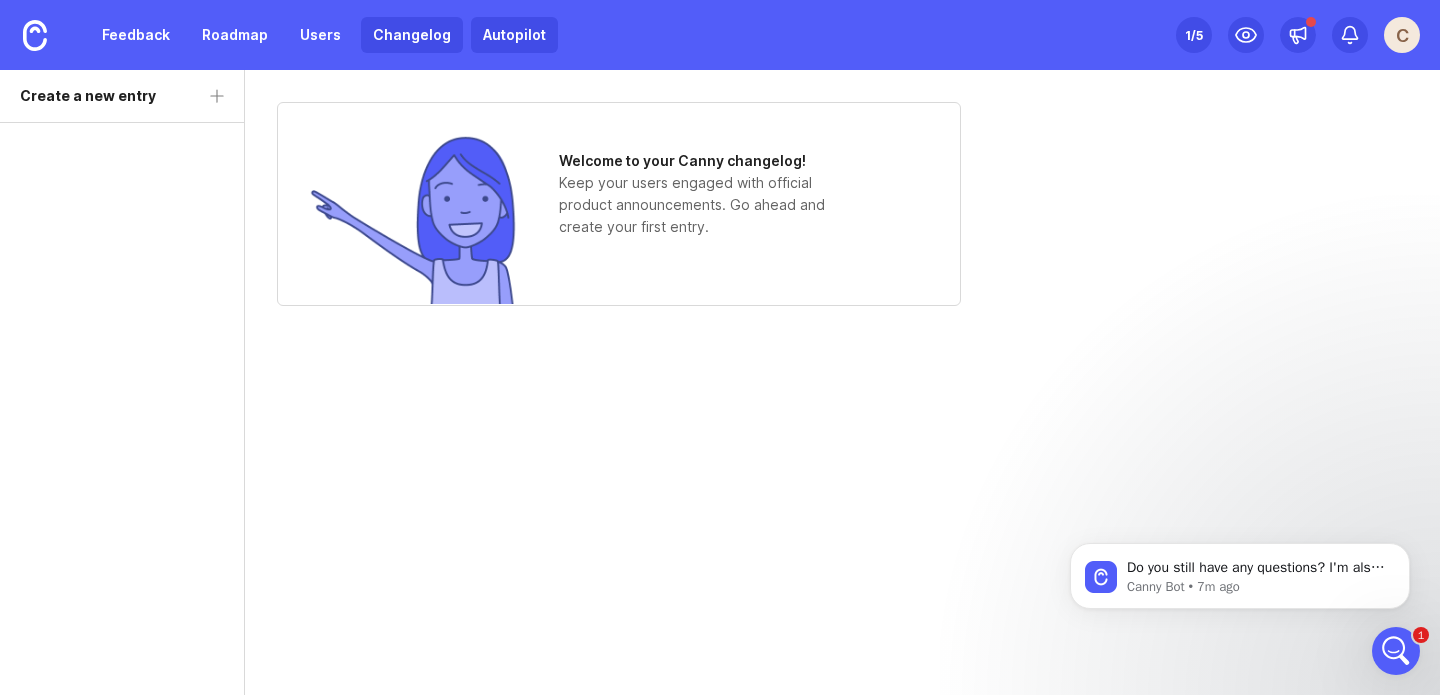 click on "Autopilot" at bounding box center (514, 35) 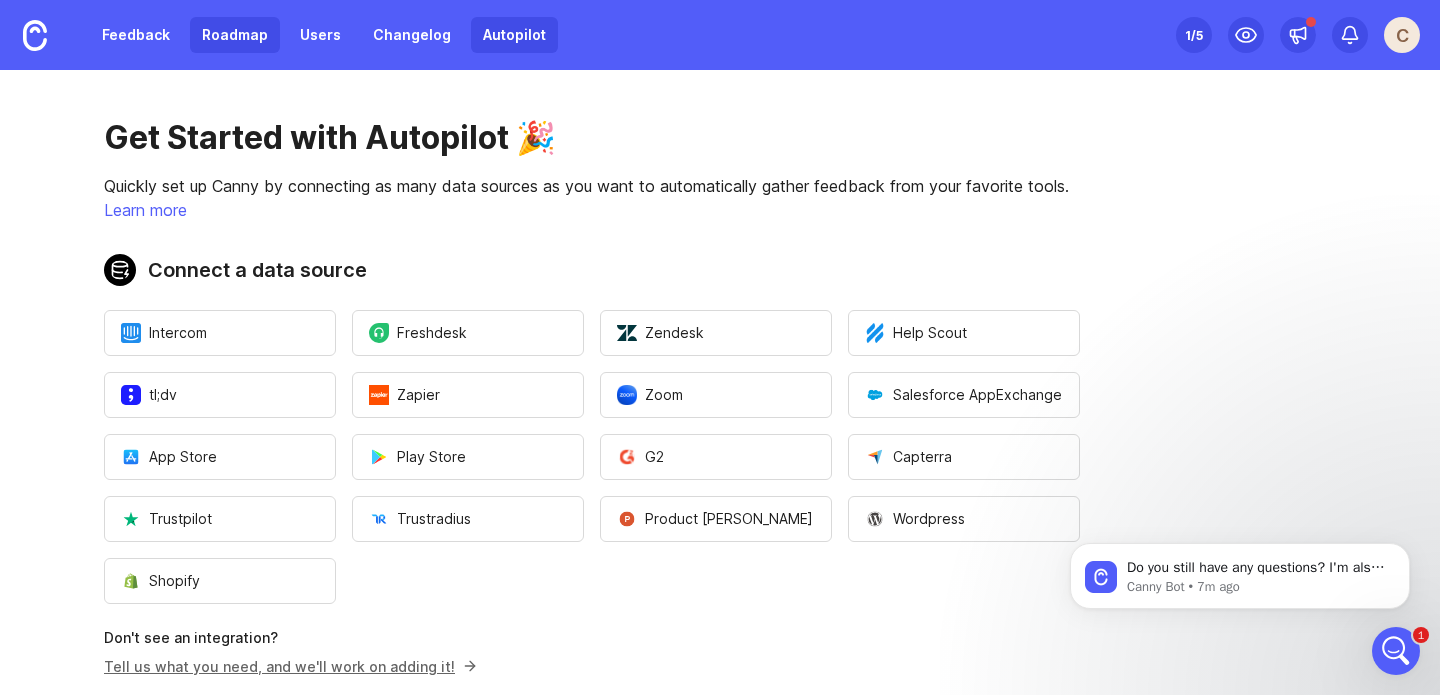 click on "Roadmap" at bounding box center (235, 35) 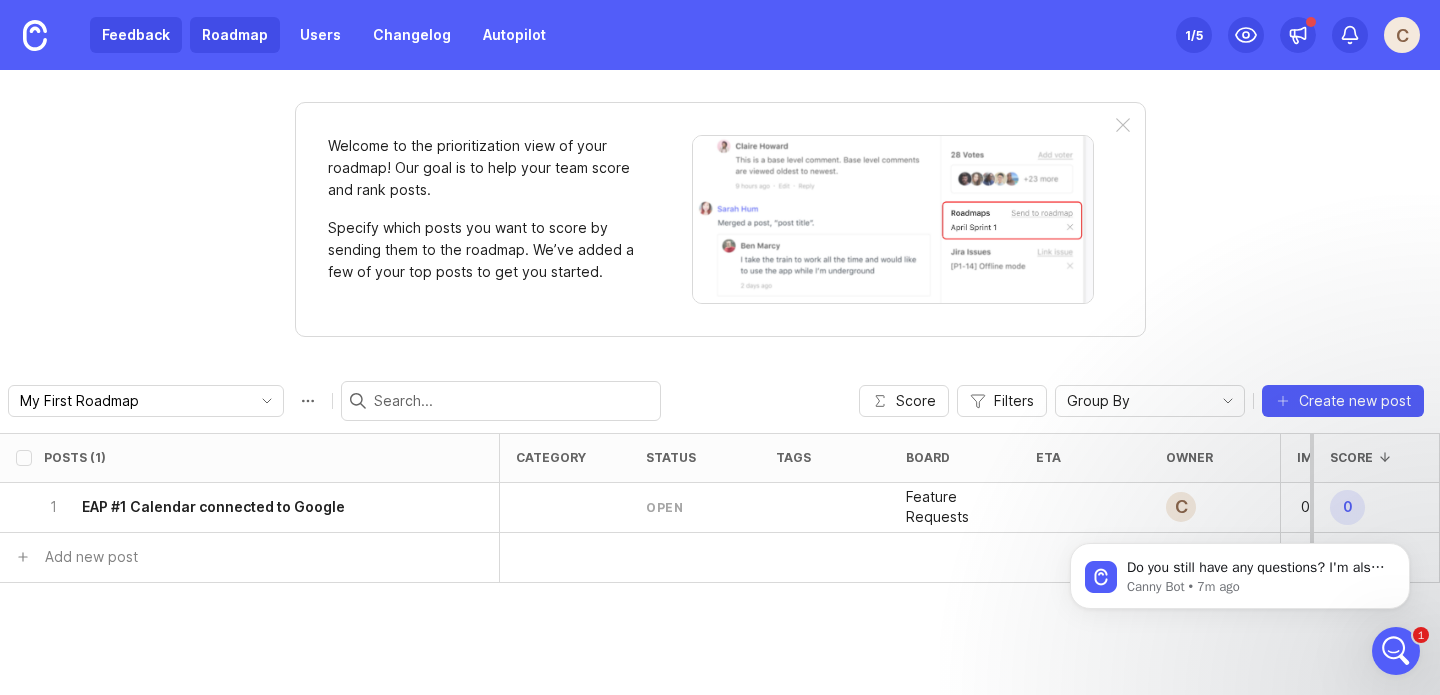 click on "Feedback" at bounding box center (136, 35) 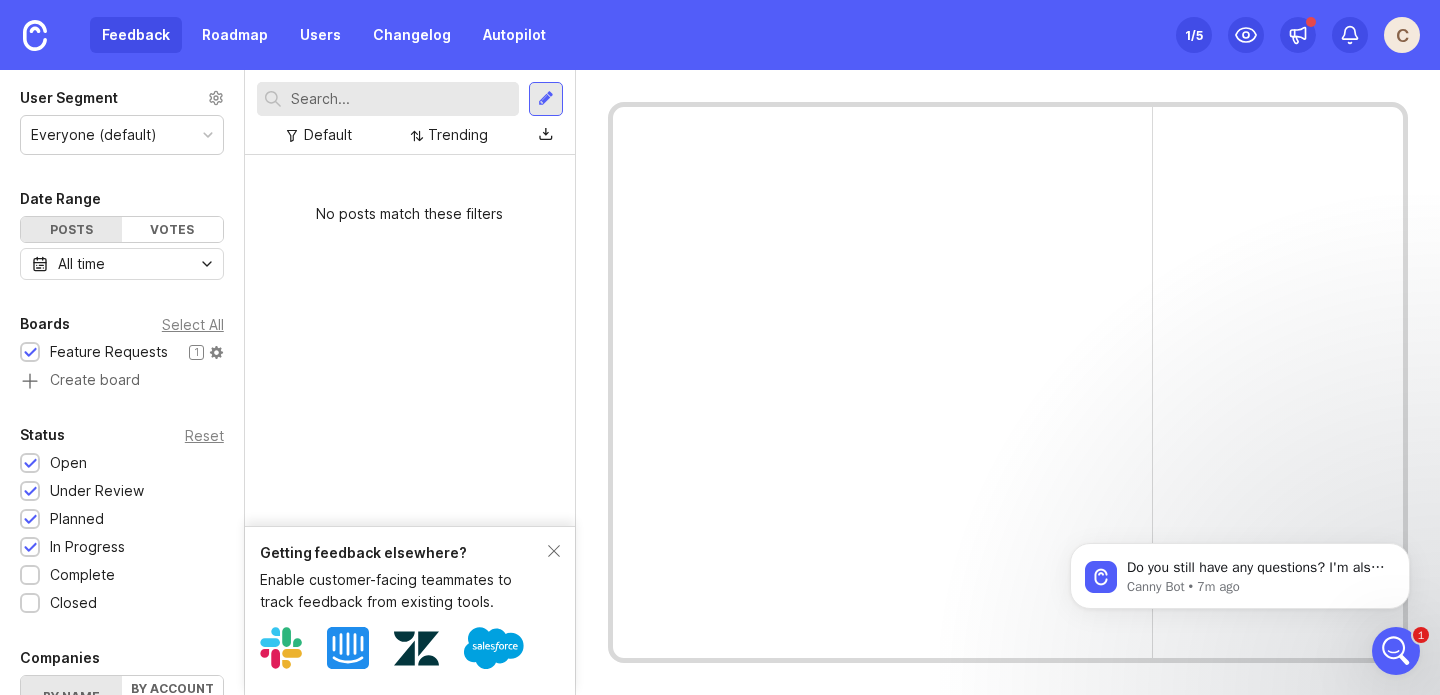 click on "Feature Requests" at bounding box center [109, 352] 